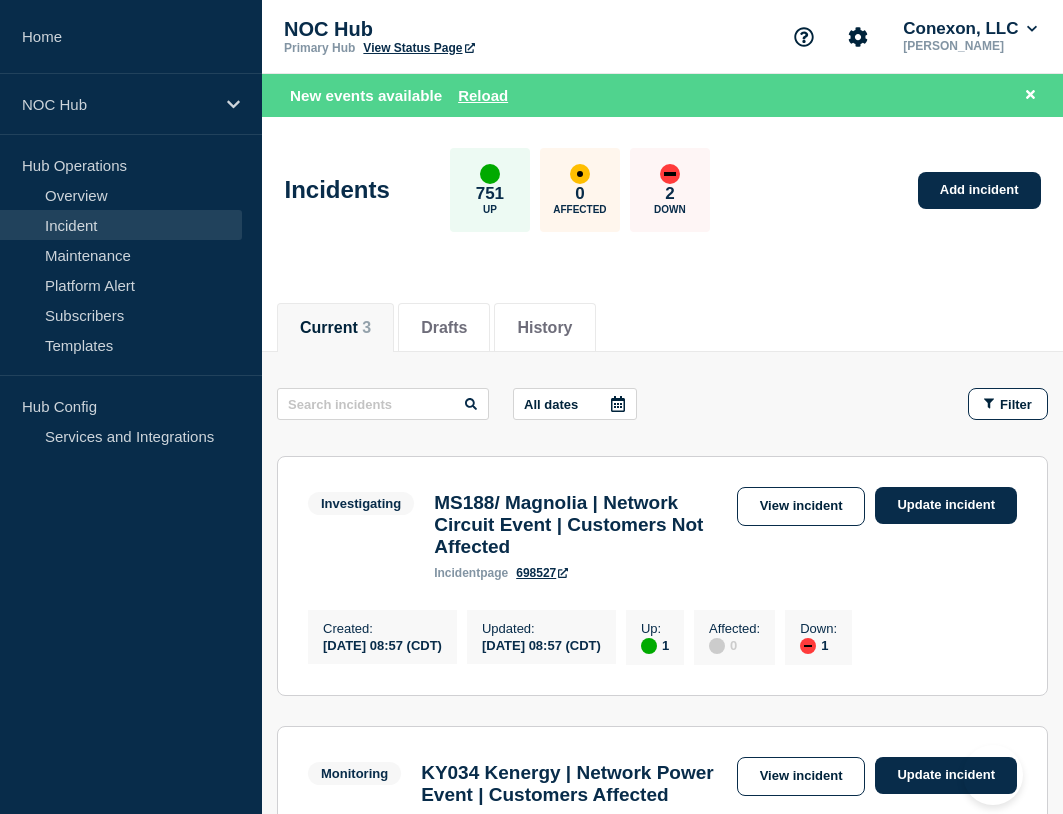 scroll, scrollTop: 400, scrollLeft: 0, axis: vertical 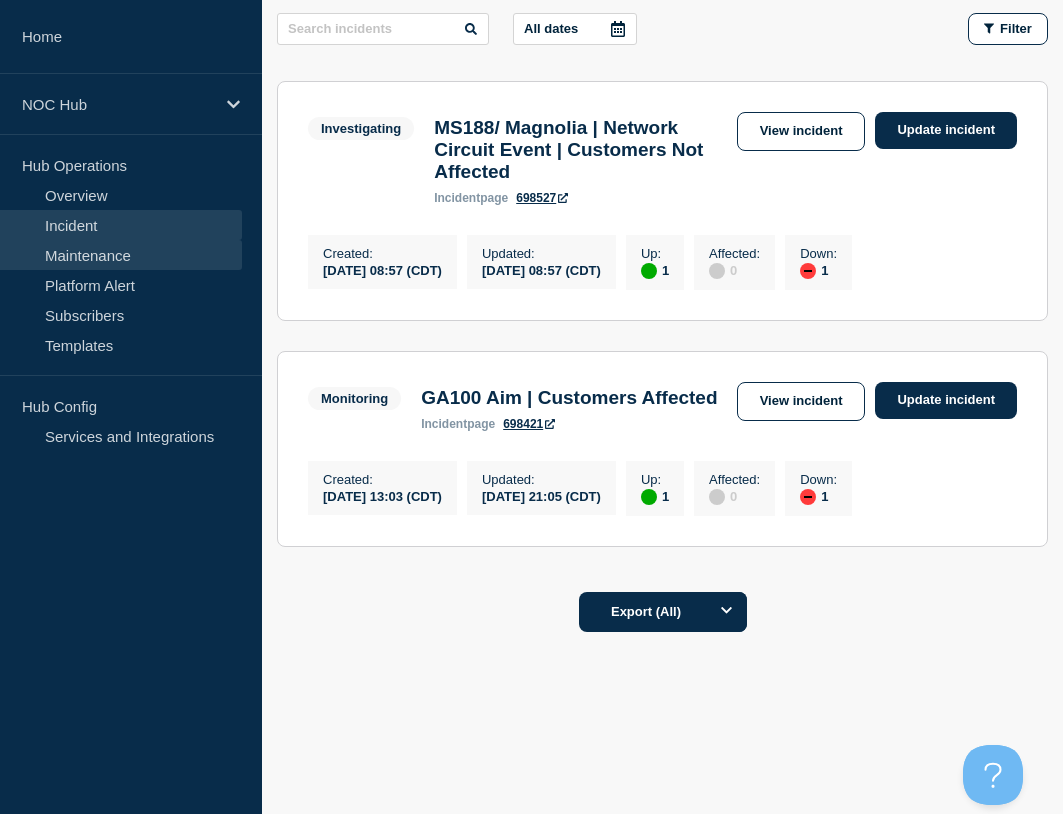 drag, startPoint x: 82, startPoint y: 250, endPoint x: 96, endPoint y: 249, distance: 14.035668 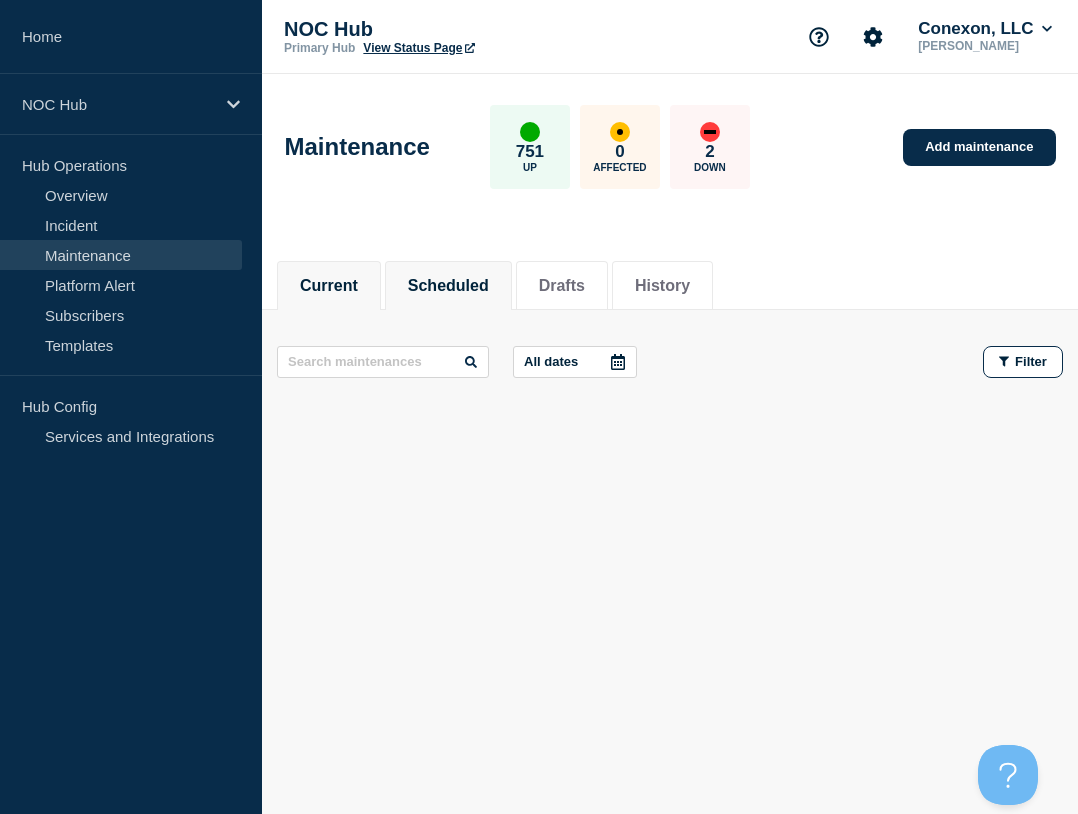 click on "Scheduled" at bounding box center [448, 286] 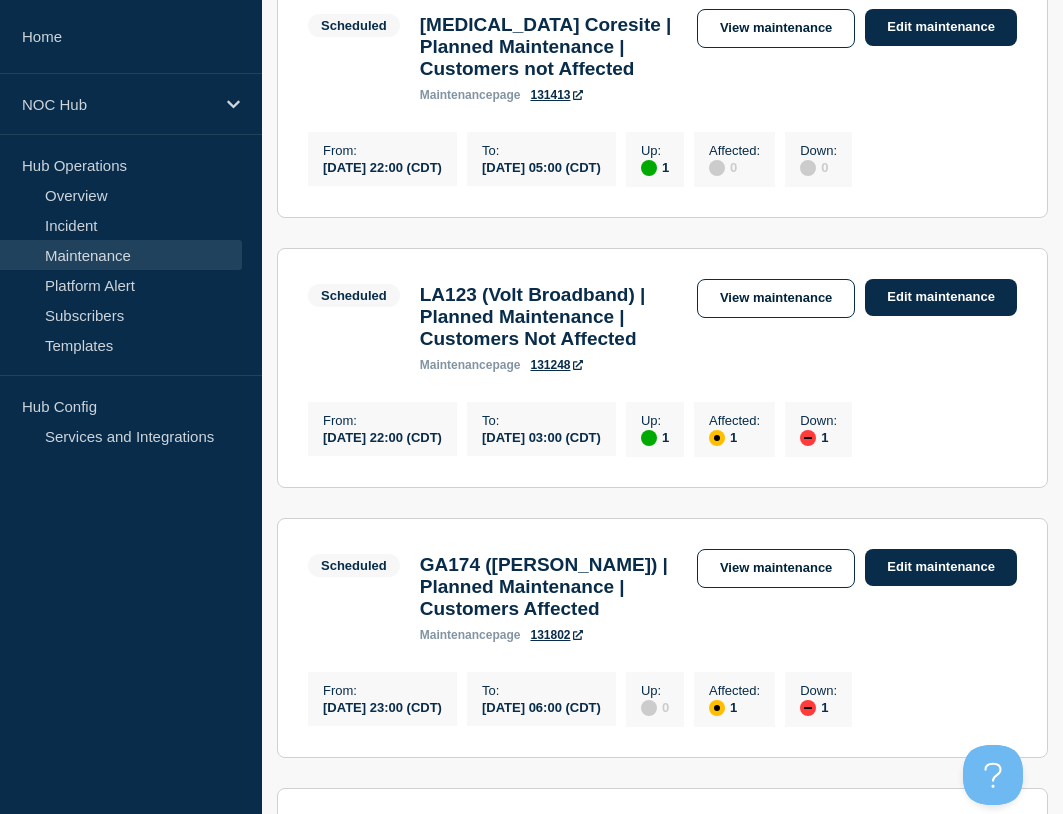 scroll, scrollTop: 100, scrollLeft: 0, axis: vertical 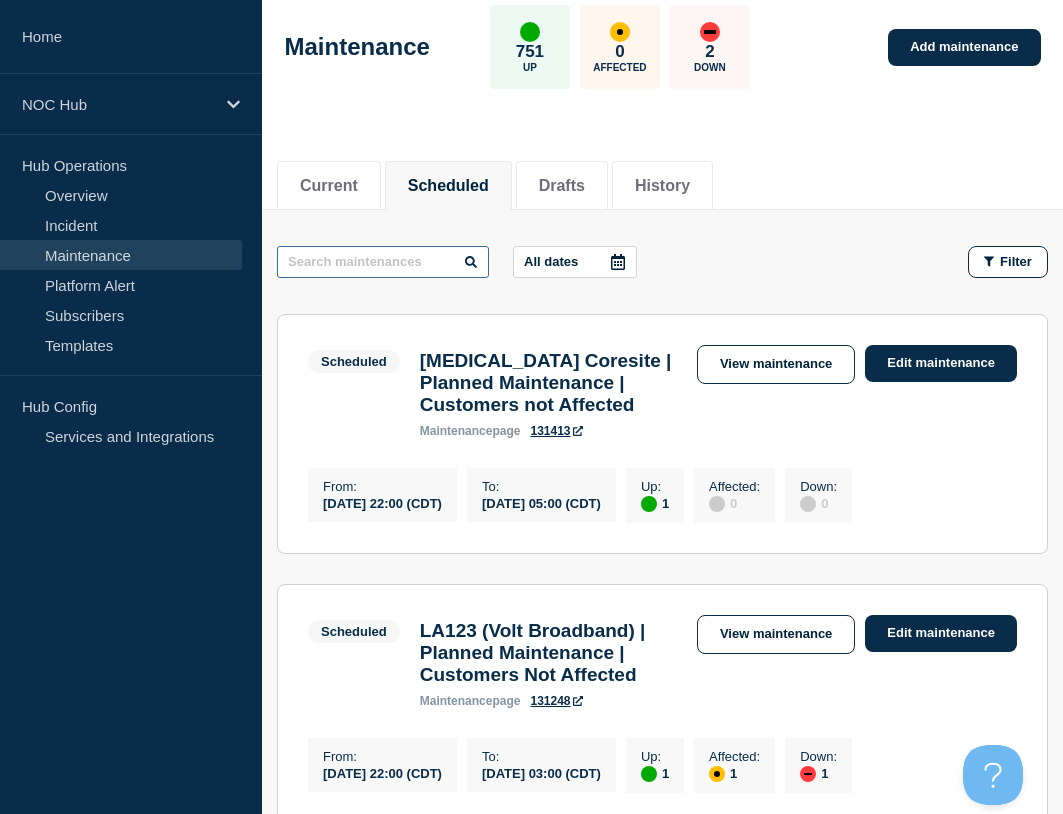 click at bounding box center [383, 262] 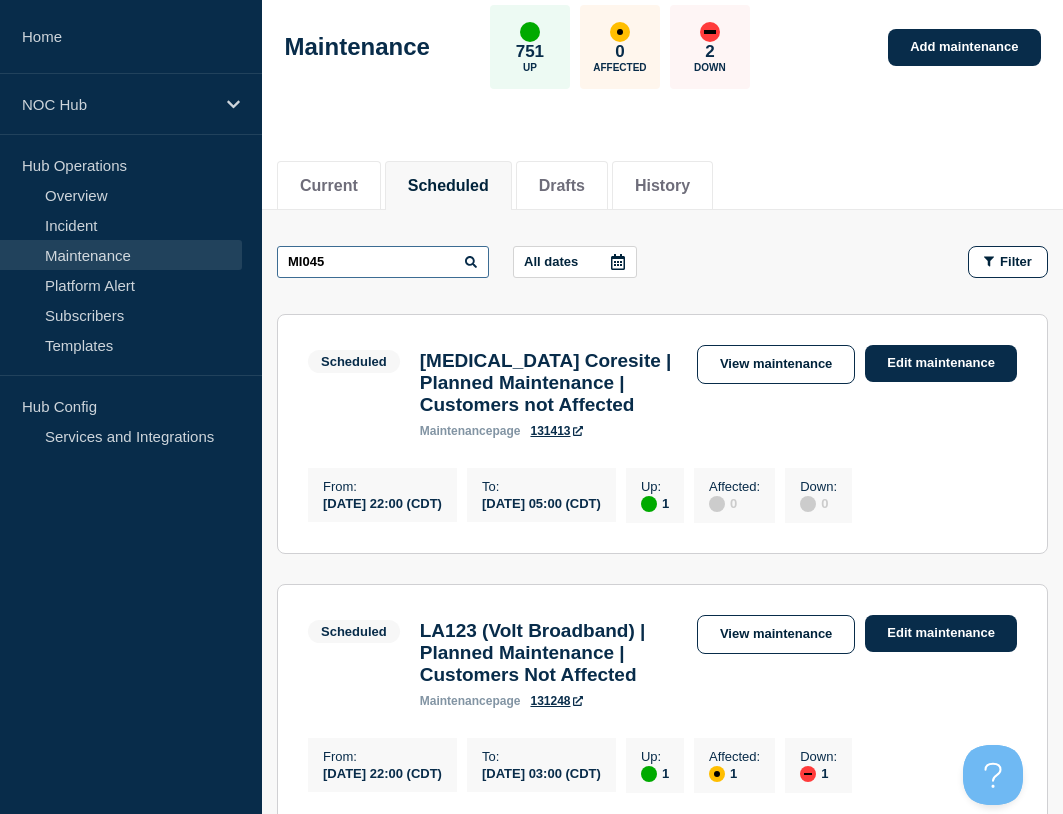 type on "MI045" 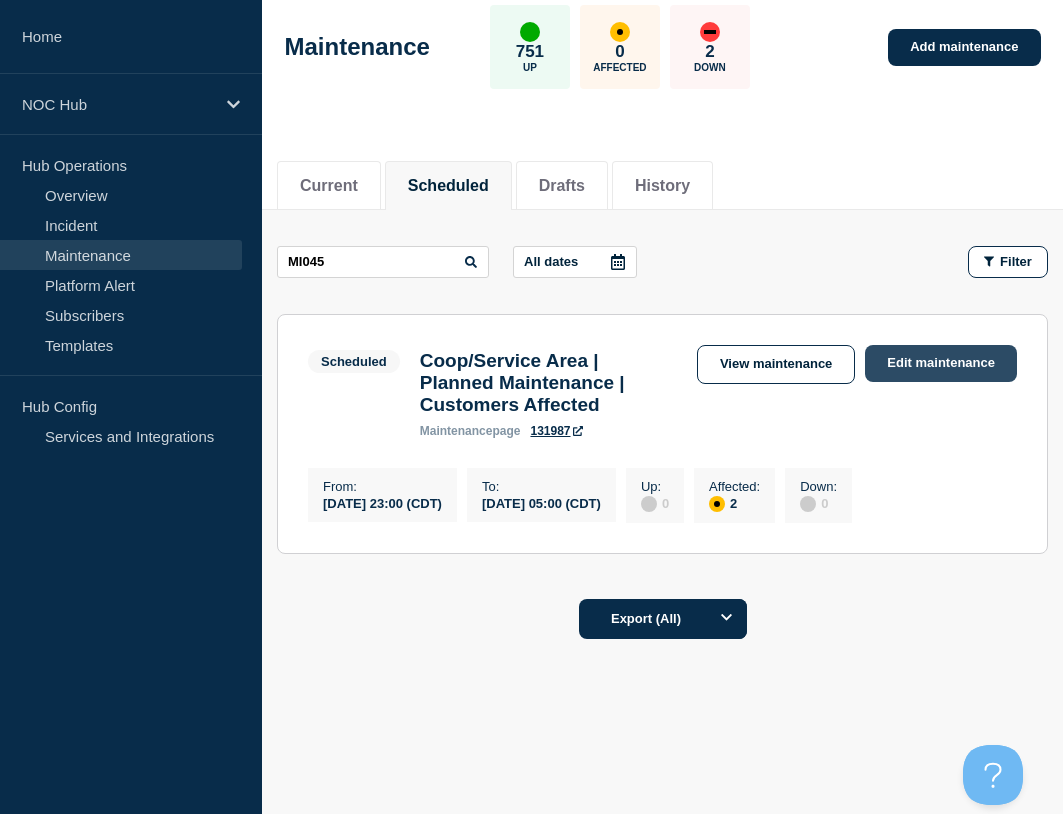 click on "Edit maintenance" at bounding box center [941, 363] 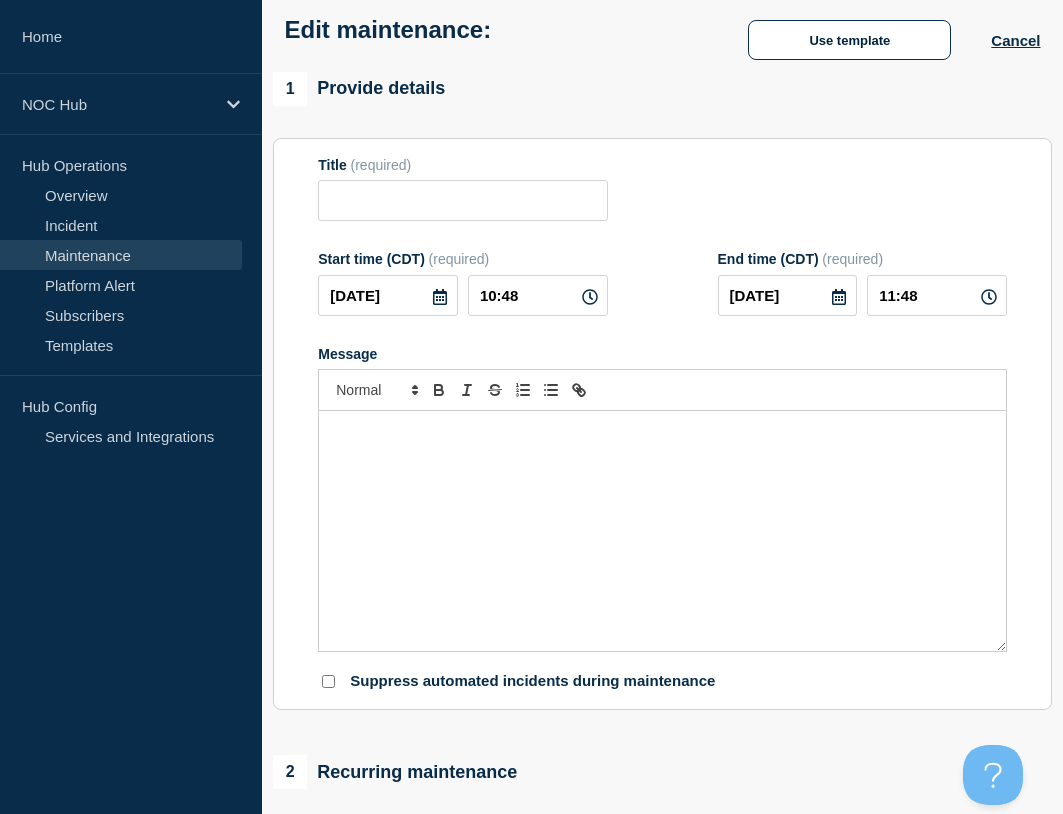 type on "Coop/Service Area | Planned Maintenance | Customers Affected" 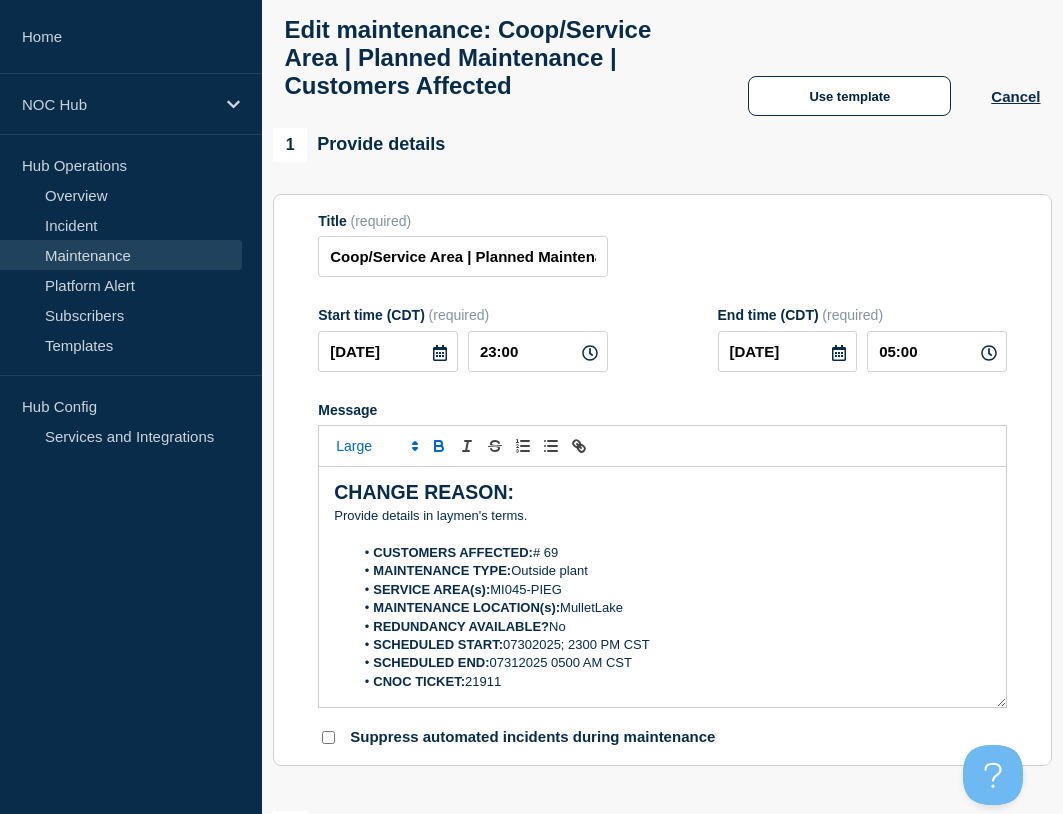 click on "CUSTOMERS AFFECTED:  # 69" at bounding box center [672, 553] 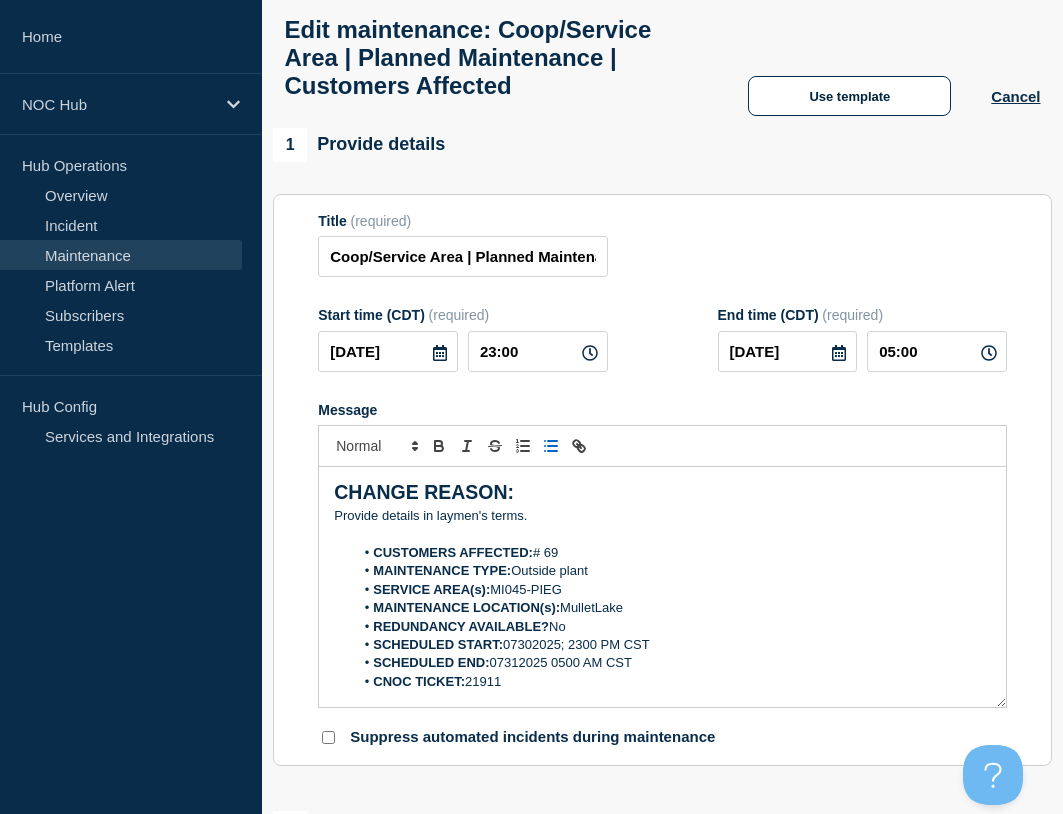 type 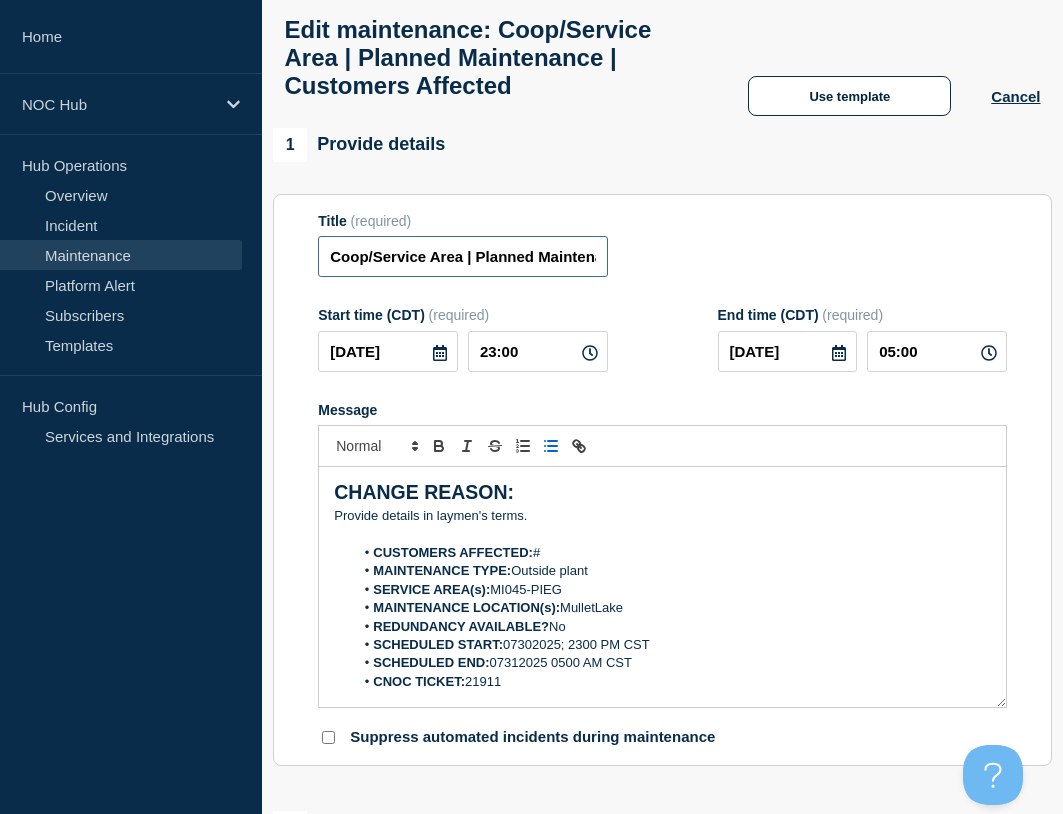 drag, startPoint x: 463, startPoint y: 279, endPoint x: 310, endPoint y: 271, distance: 153.20901 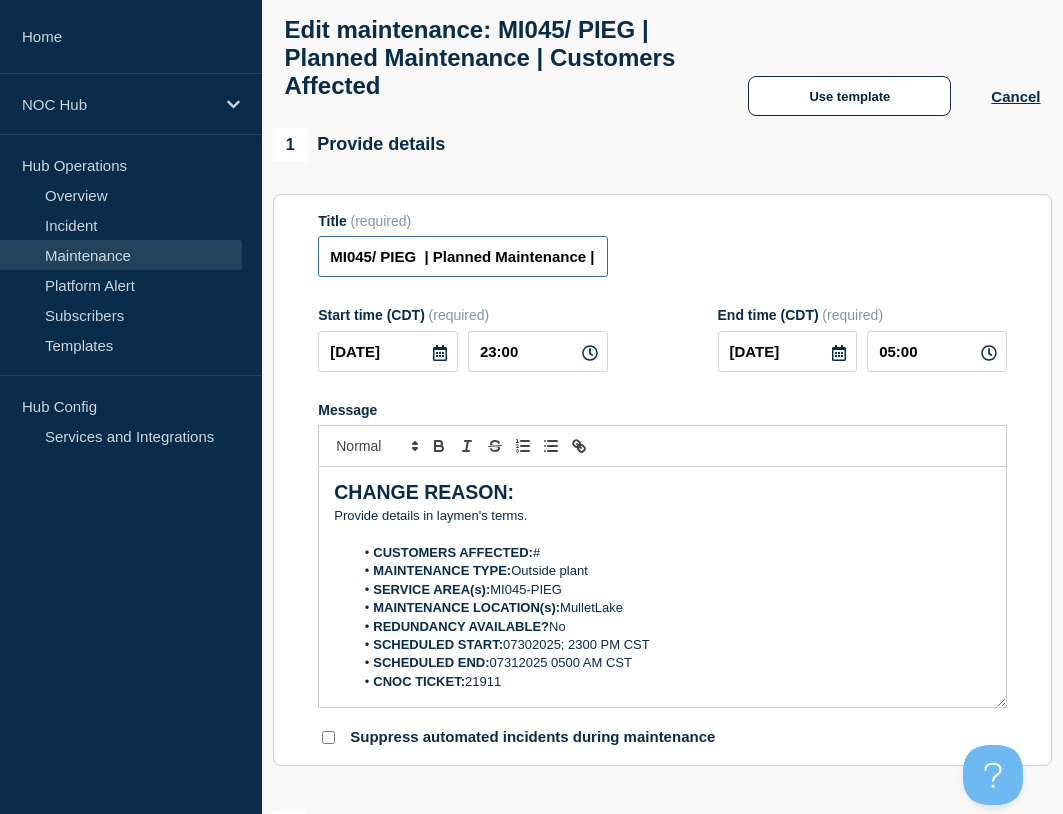 type on "MI045/ PIEG  | Planned Maintenance | Customers Affected" 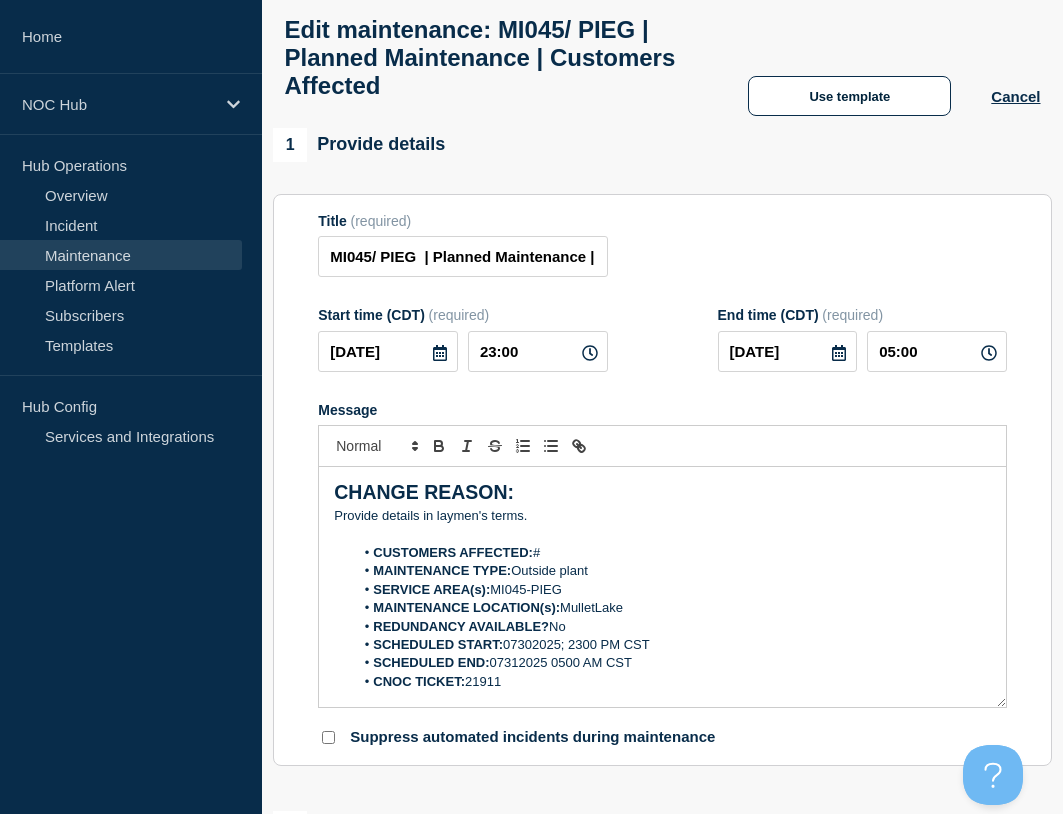 click on "CUSTOMERS AFFECTED:  #" at bounding box center (672, 553) 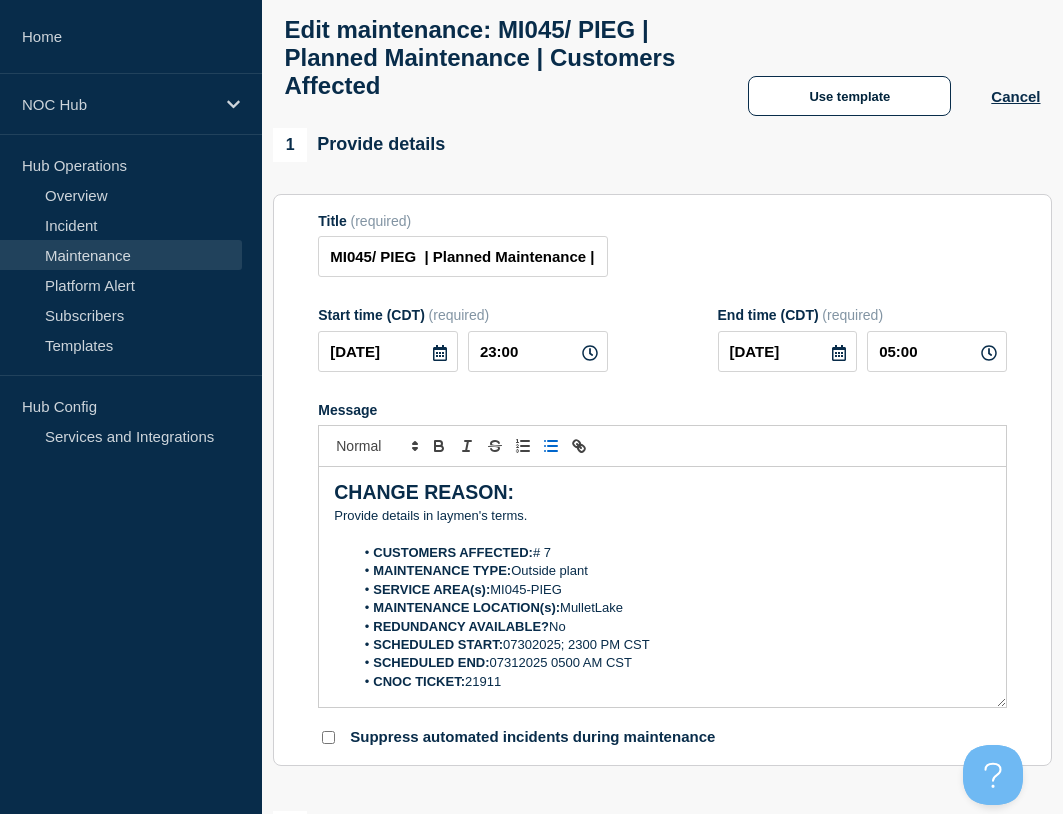 scroll, scrollTop: 107, scrollLeft: 0, axis: vertical 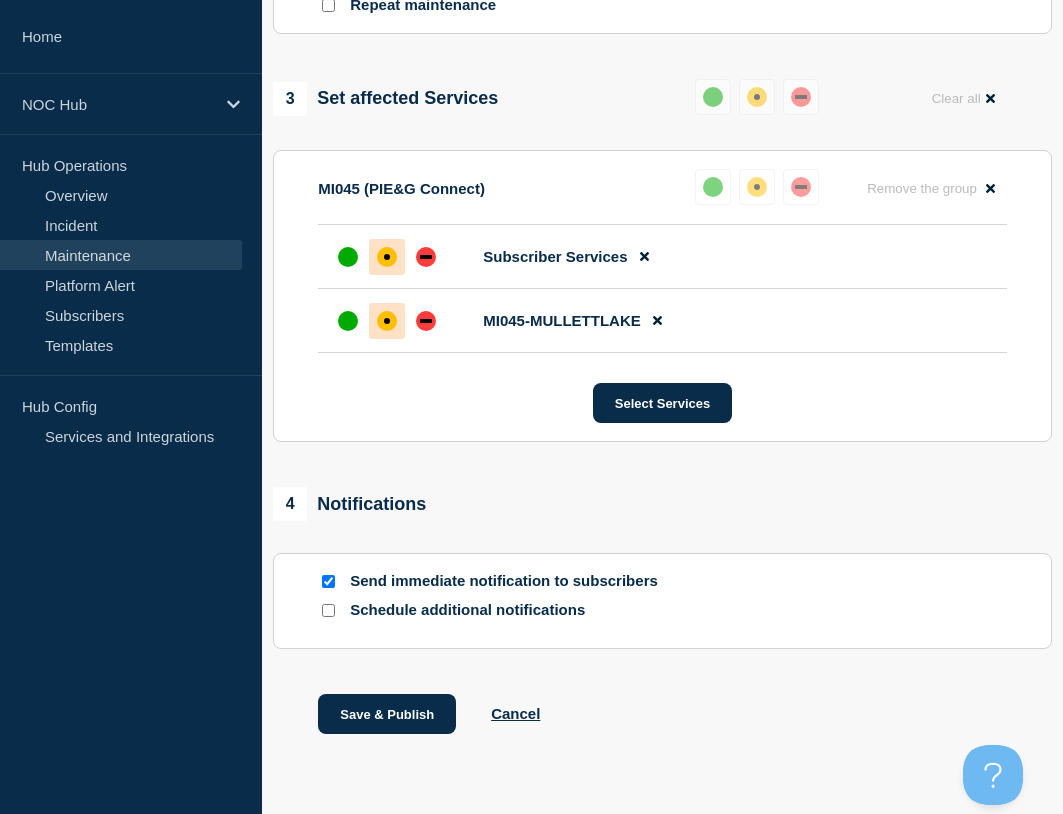 click at bounding box center (328, 581) 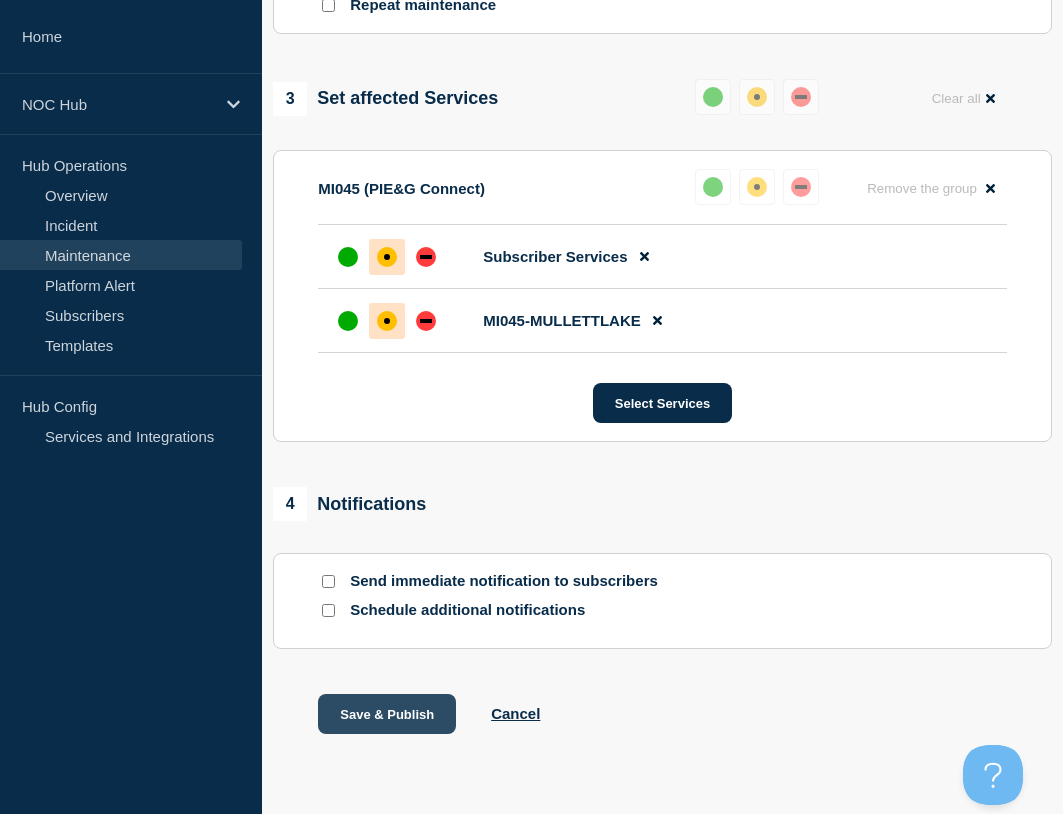 click on "Save & Publish" at bounding box center (387, 714) 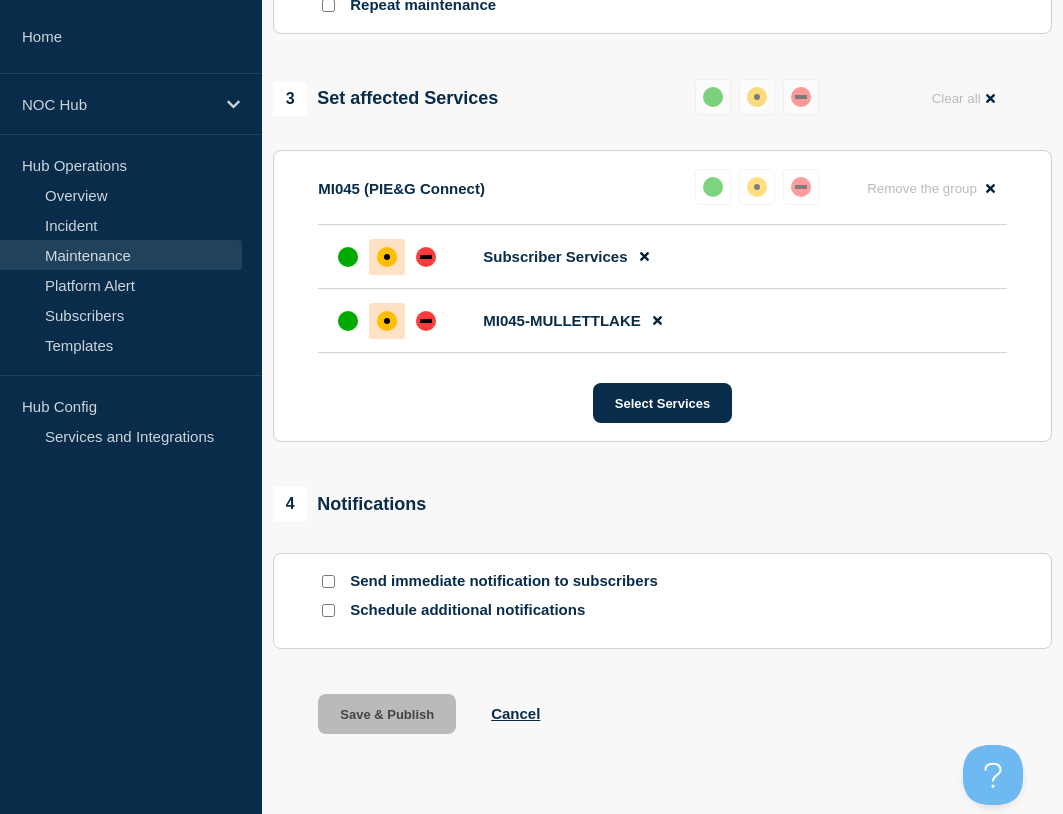 scroll, scrollTop: 0, scrollLeft: 0, axis: both 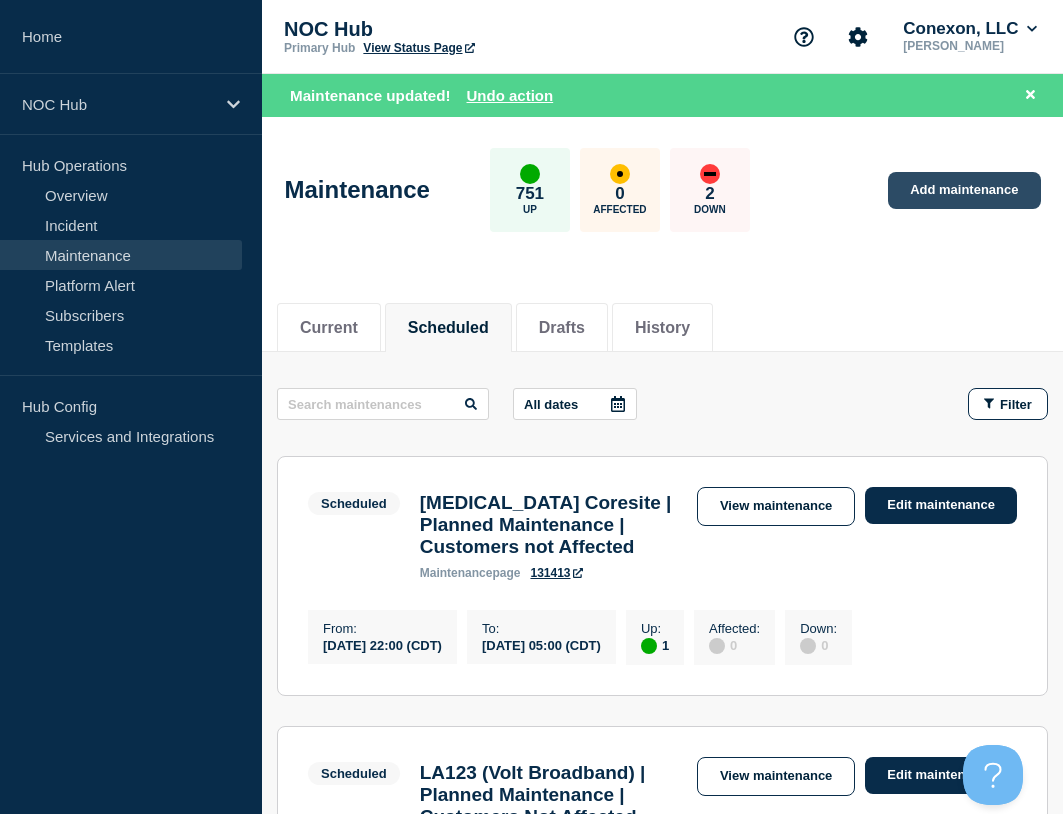 click on "Add maintenance" 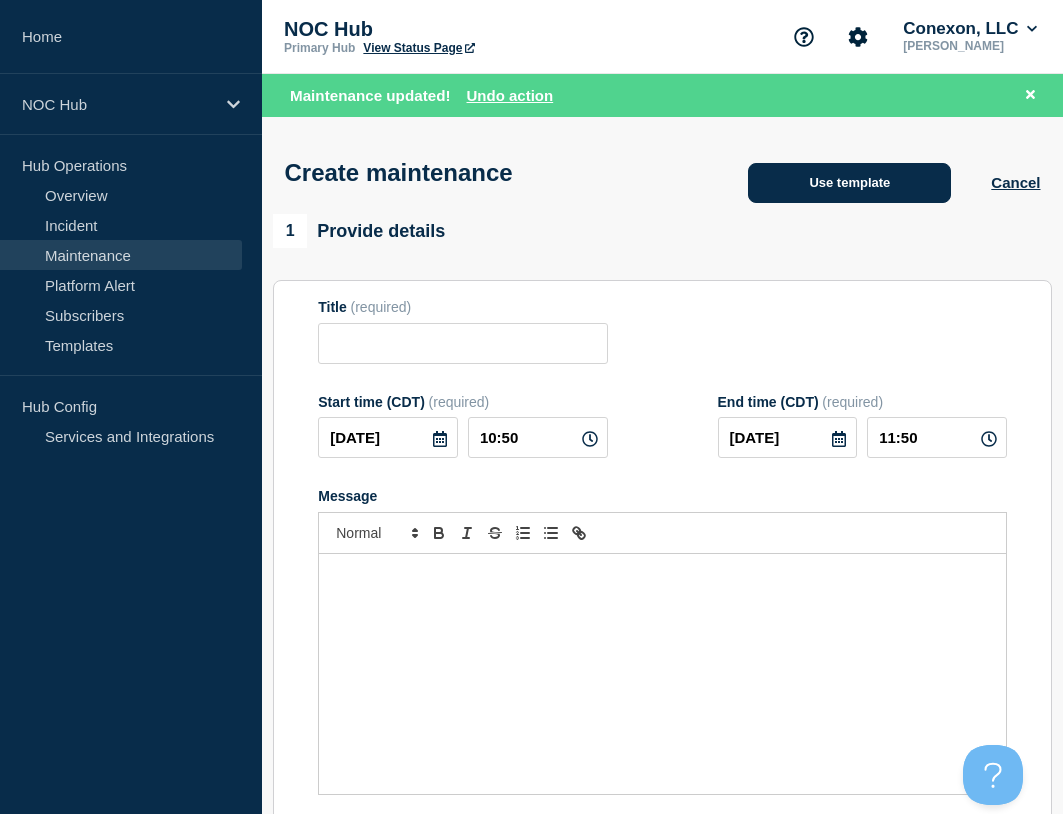 click on "Use template" at bounding box center (849, 183) 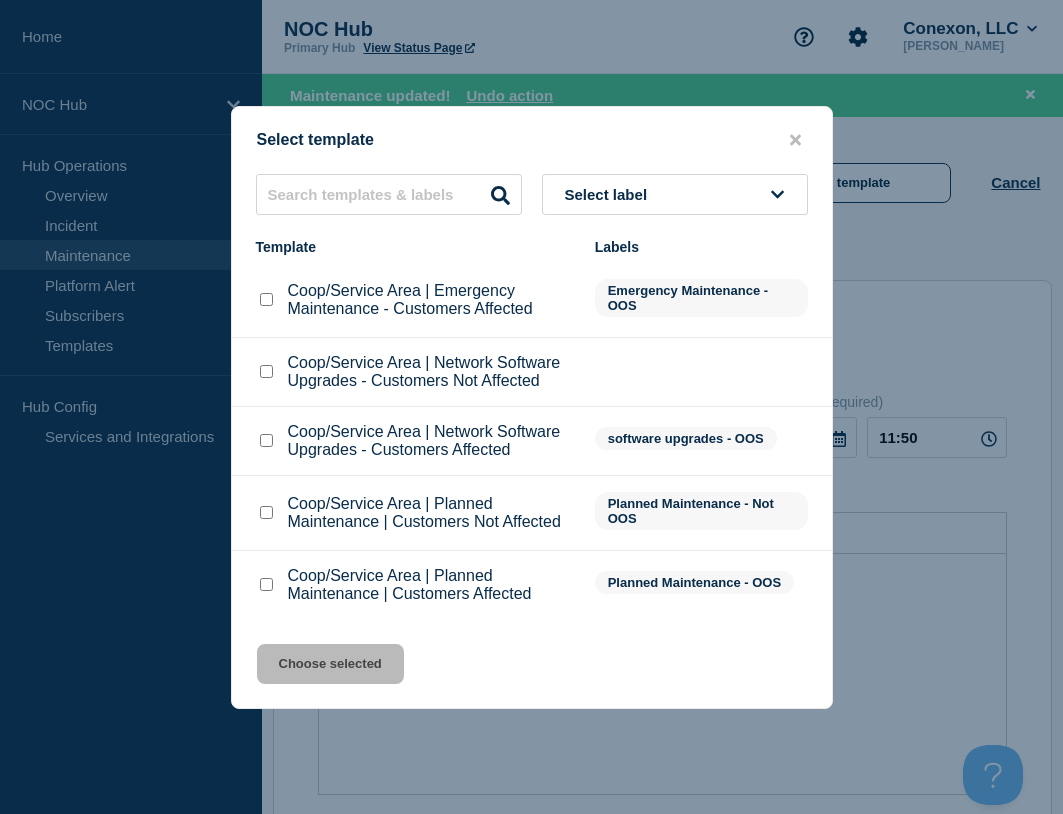 click at bounding box center (266, 584) 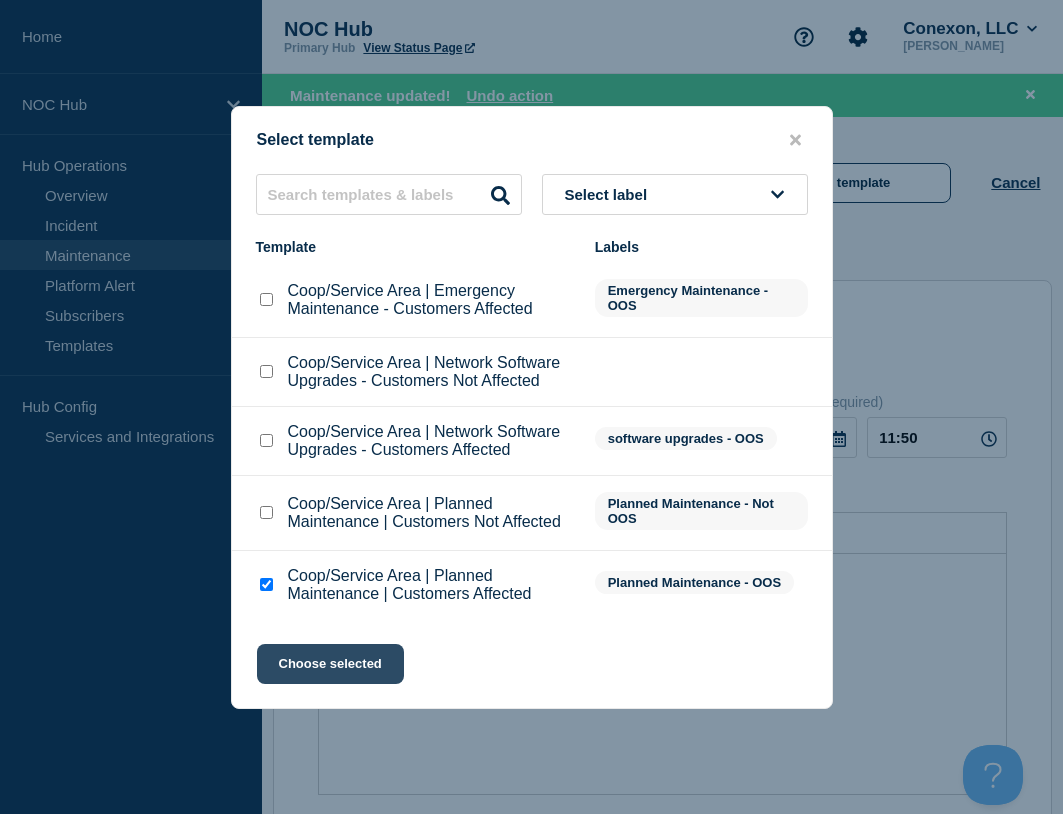 click on "Choose selected" 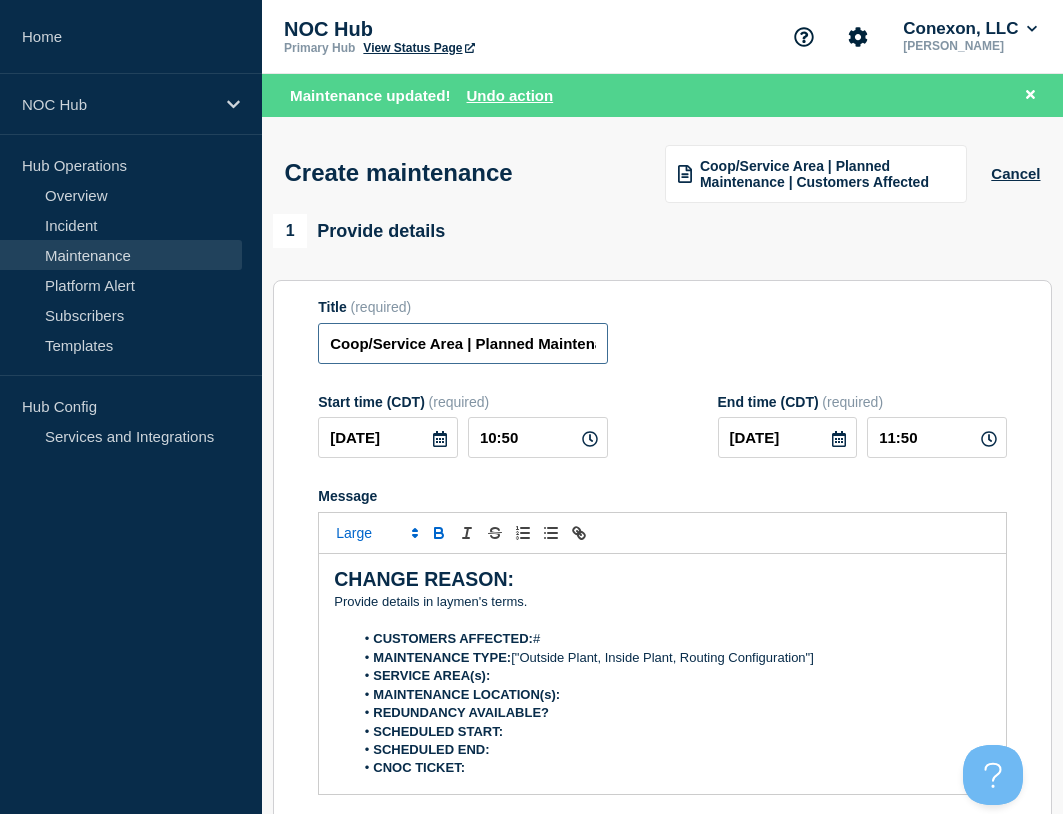 drag, startPoint x: 463, startPoint y: 350, endPoint x: 299, endPoint y: 353, distance: 164.02744 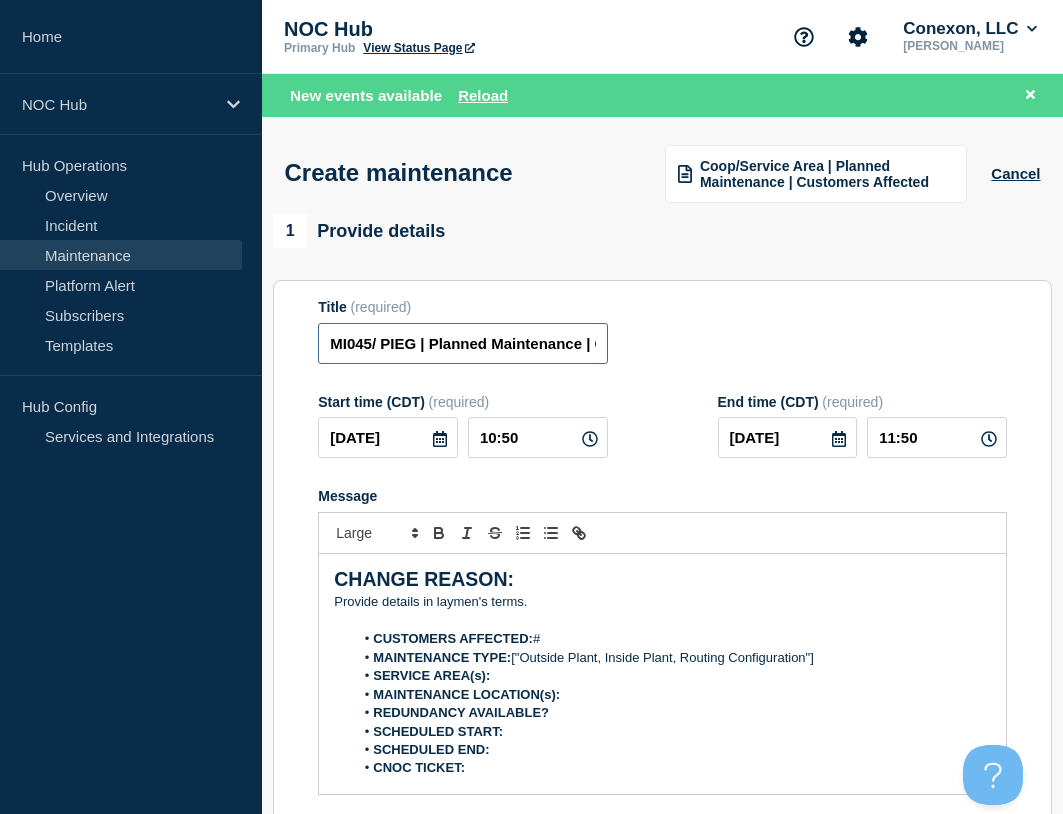 type on "MI045/ PIEG | Planned Maintenance | Customers Affected" 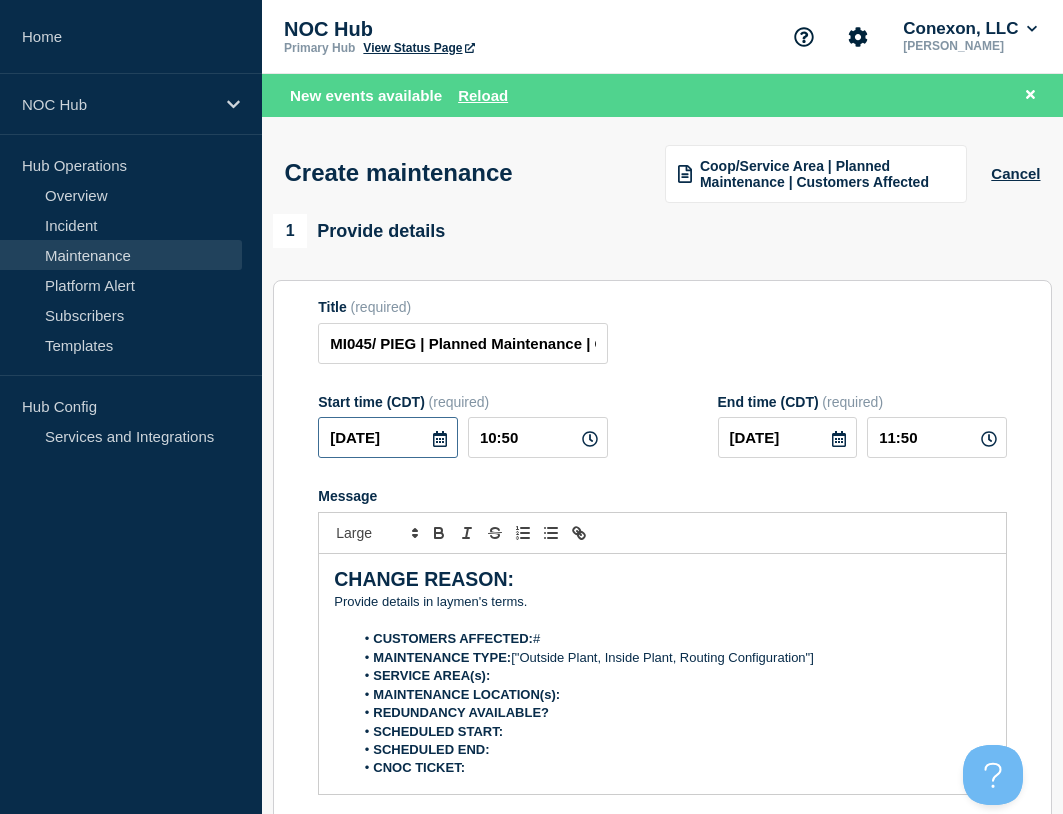 click on "[DATE]" at bounding box center [388, 437] 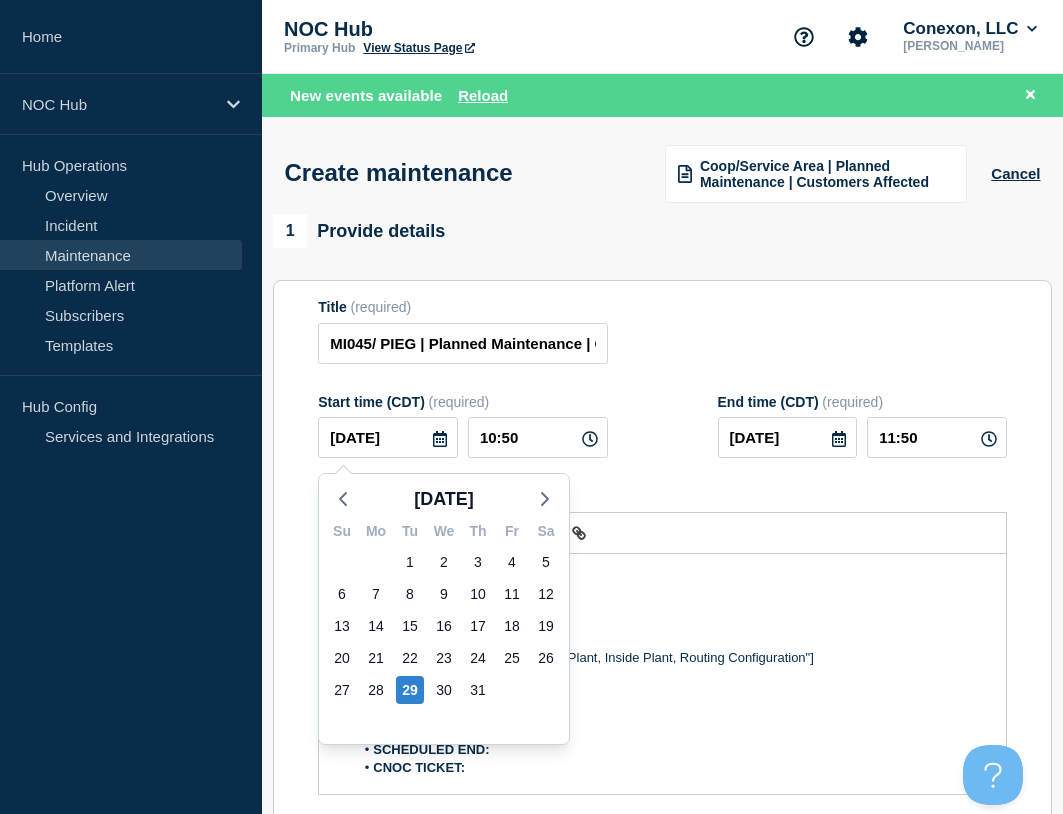 click on "30" 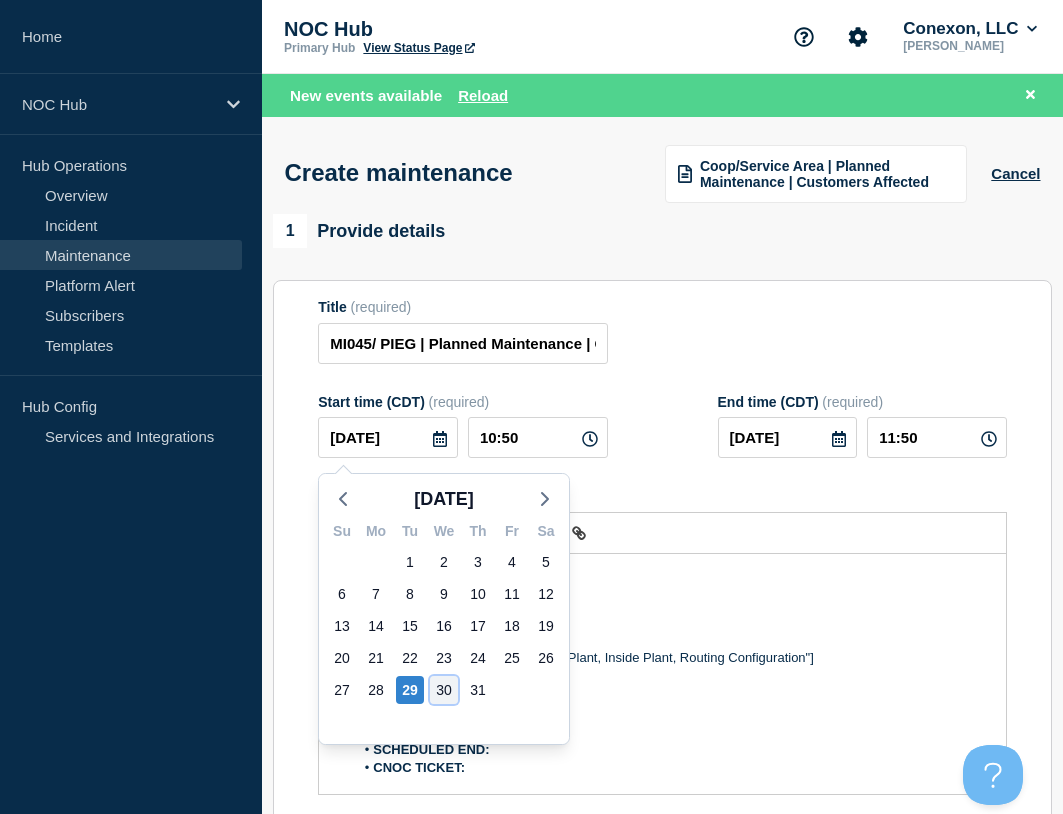 click on "30" 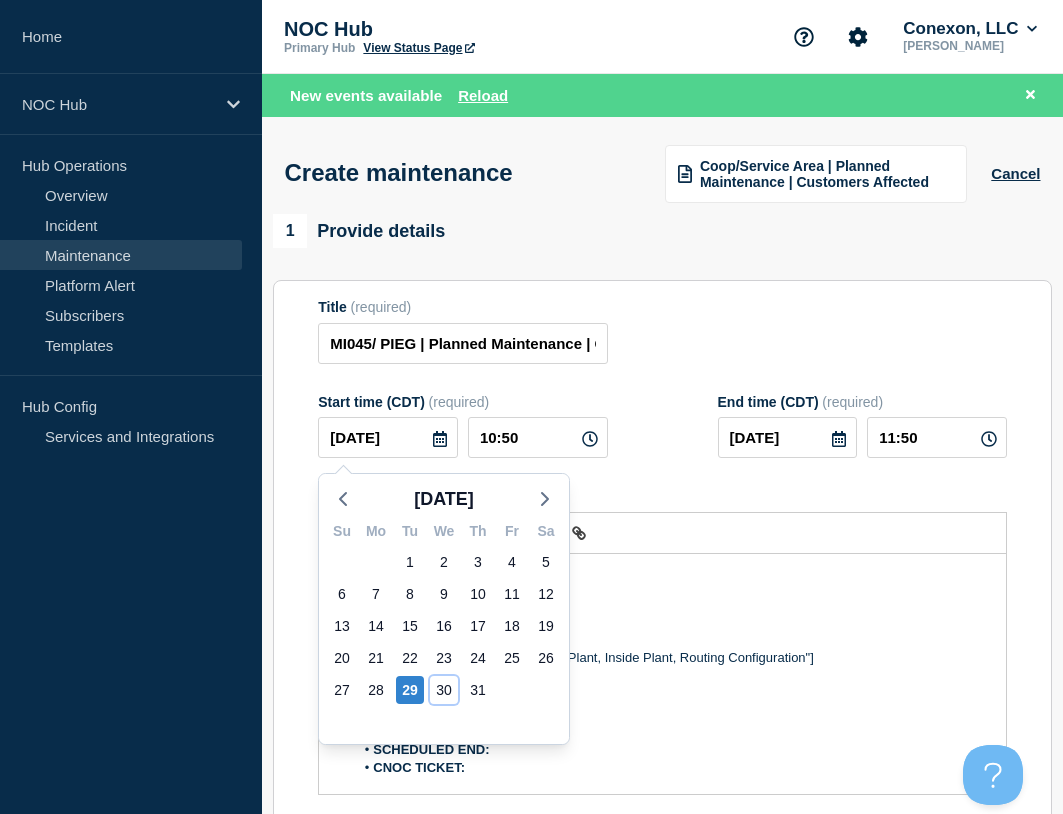 type on "[DATE]" 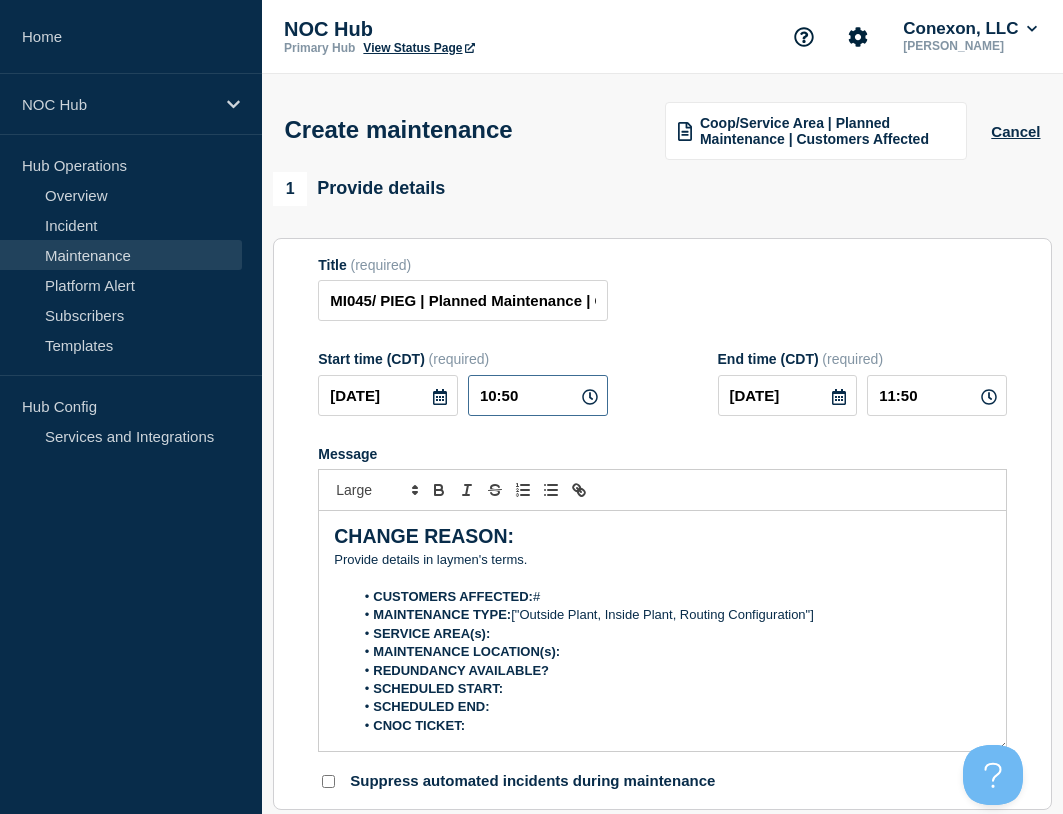 click on "10:50" at bounding box center (538, 395) 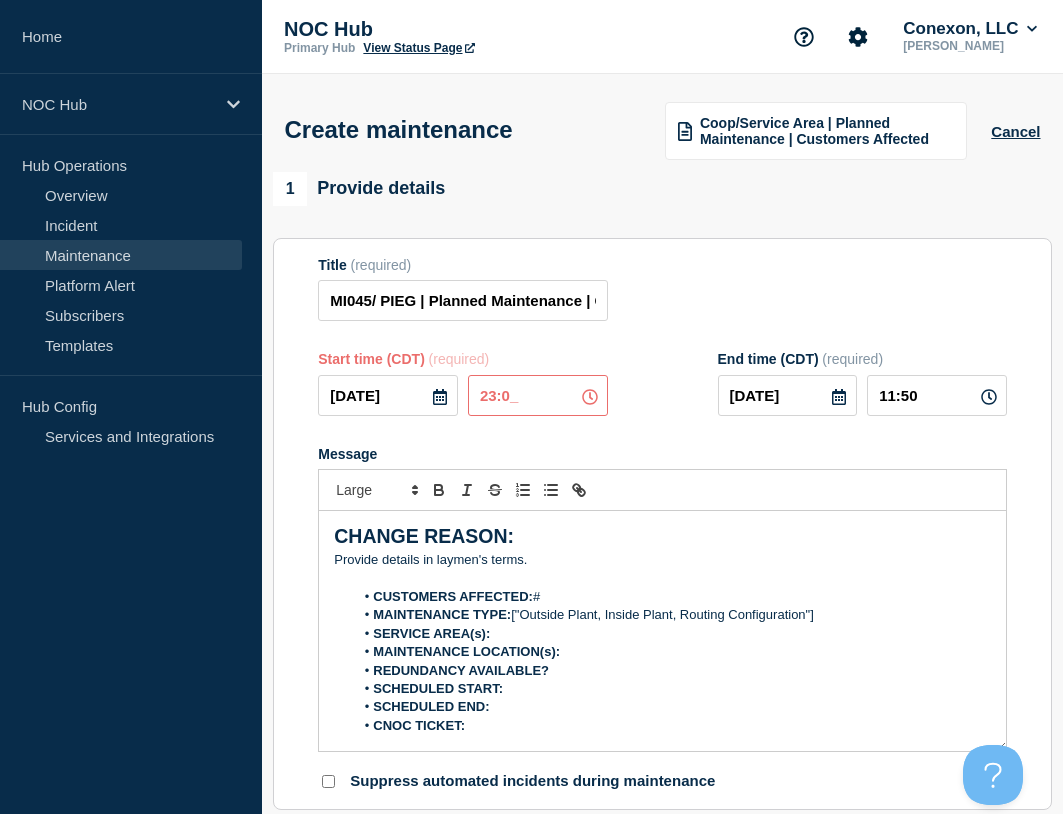 type on "23:00" 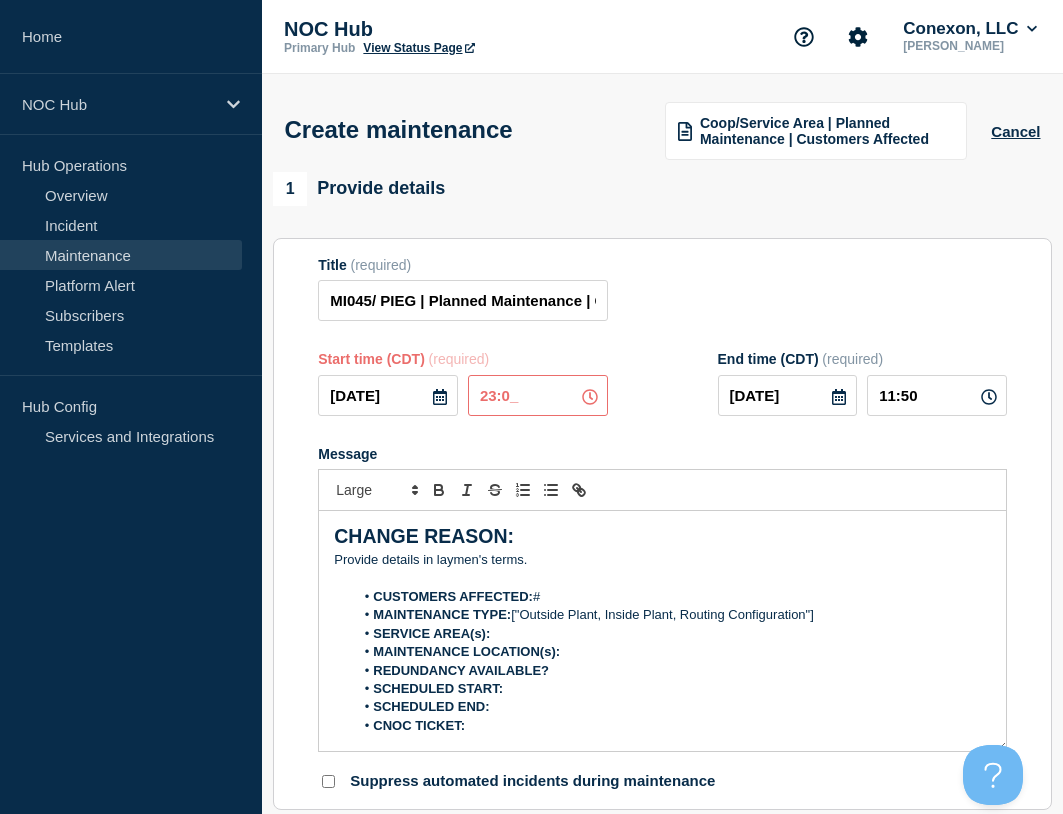 type on "[DATE]" 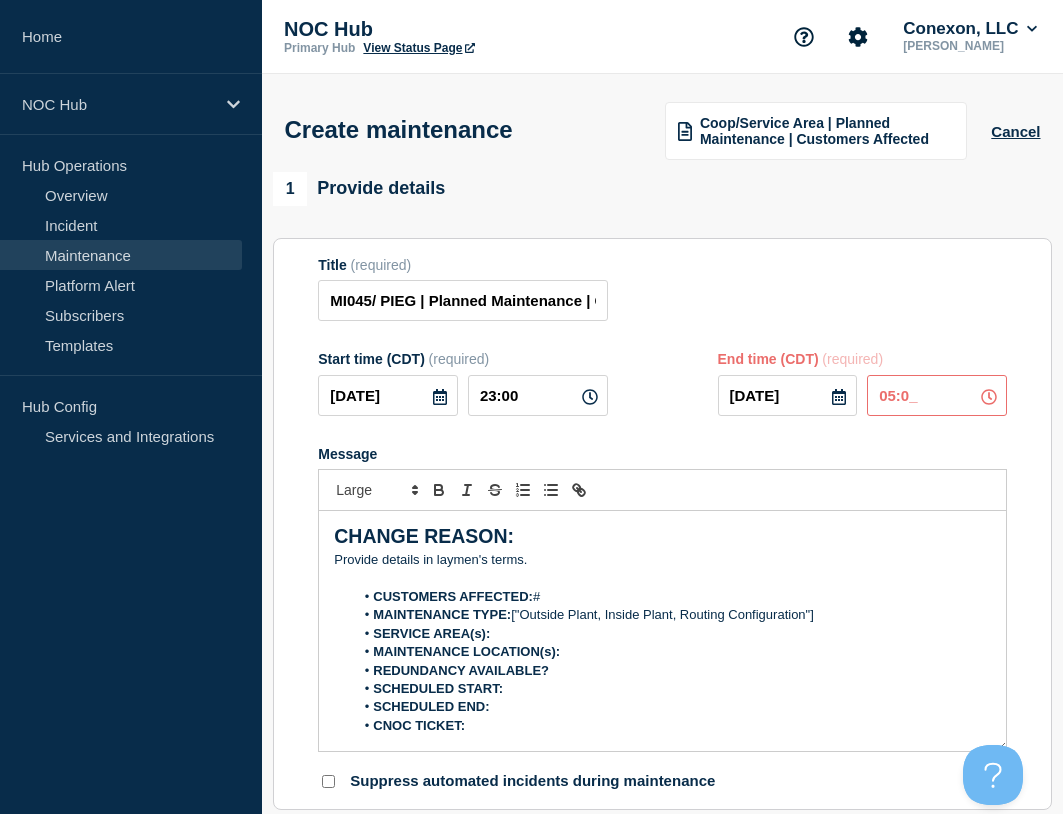 type on "05:00" 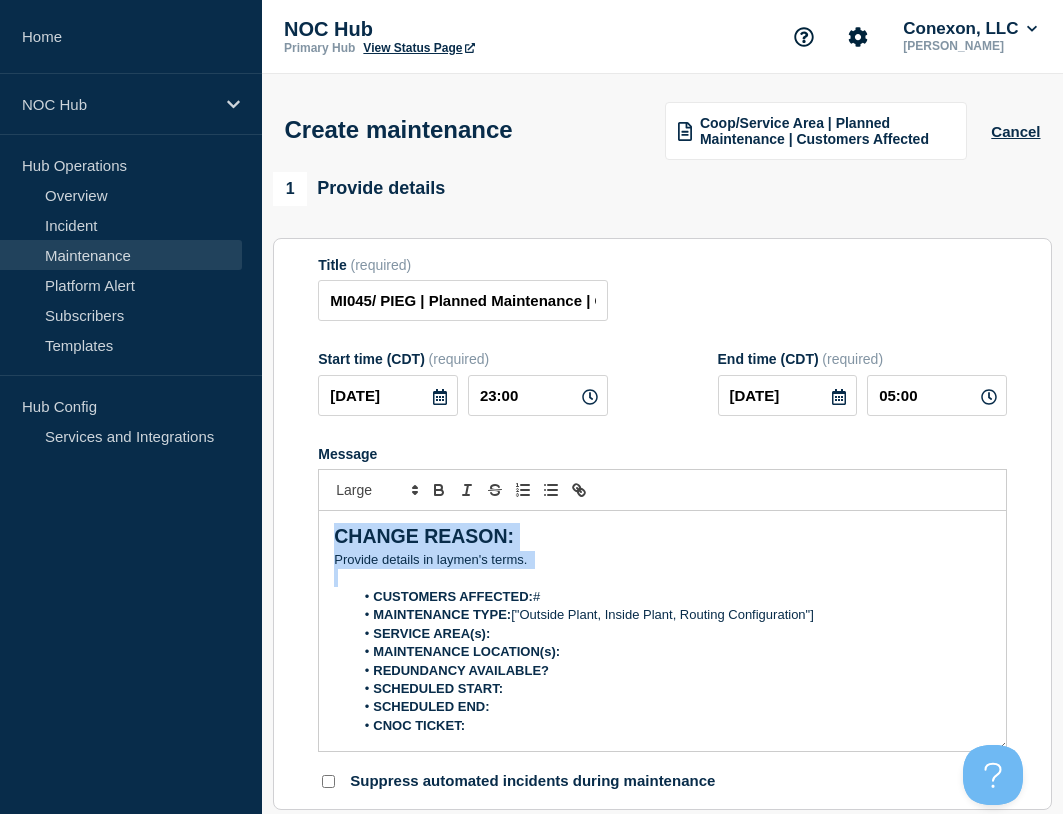 drag, startPoint x: 480, startPoint y: 555, endPoint x: 283, endPoint y: 486, distance: 208.73428 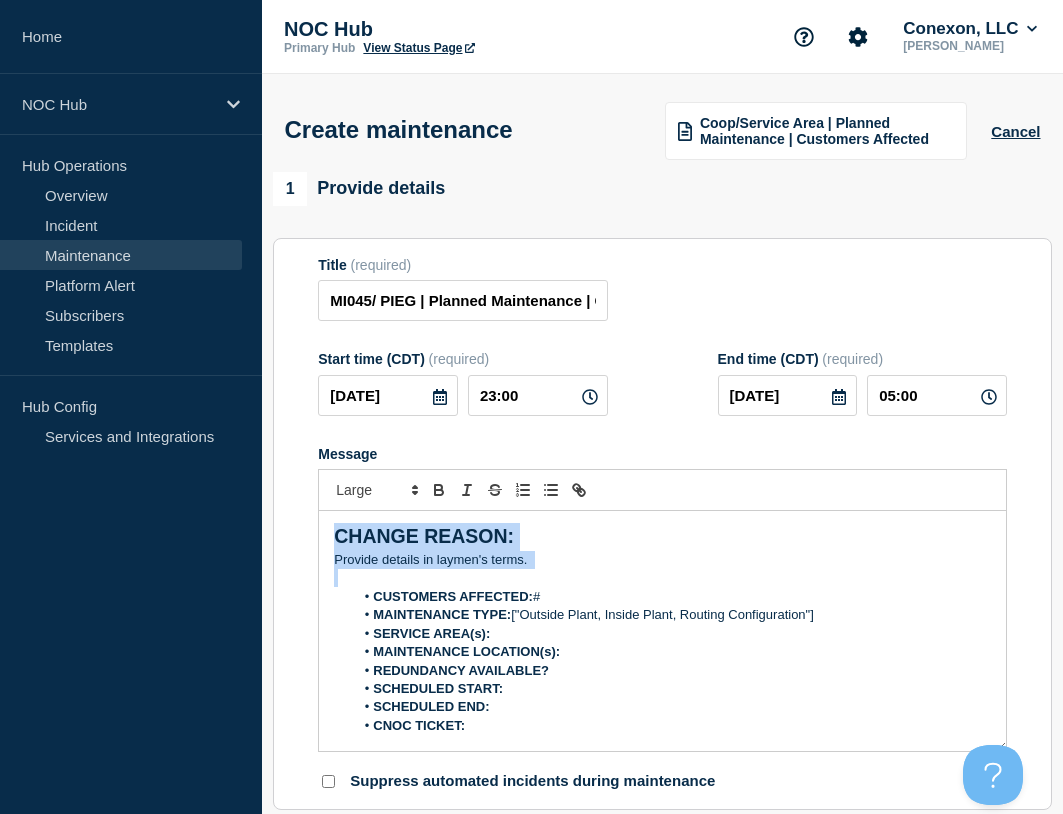 click on "Title  (required) MI045/ PIEG | Planned Maintenance | Customers Affected Start time (CDT)  (required) [DATE] 23:00 End time (CDT)  (required) [DATE] 05:00 Message  CHANGE REASON: ﻿Provide details in laymen's terms.  CUSTOMERS AFFECTED:  # MAINTENANCE TYPE:  ["Outside Plant, Inside Plant, Routing Configuration"] SERVICE AREA(s):  MAINTENANCE LOCATION(s): REDUNDANCY AVAILABLE? SCHEDULED START: SCHEDULED END: CNOC TICKET: You received this email because you are subscribed to Conexon NOC service status notifications. The information contained in this notice is confidential, privileged, and only for the information of intended subscribed recipient(s). Information published herein may not be used, republished or redistributed, without the prior written consent of Conexon LLC. Suppress automated incidents during maintenance" at bounding box center [662, 524] 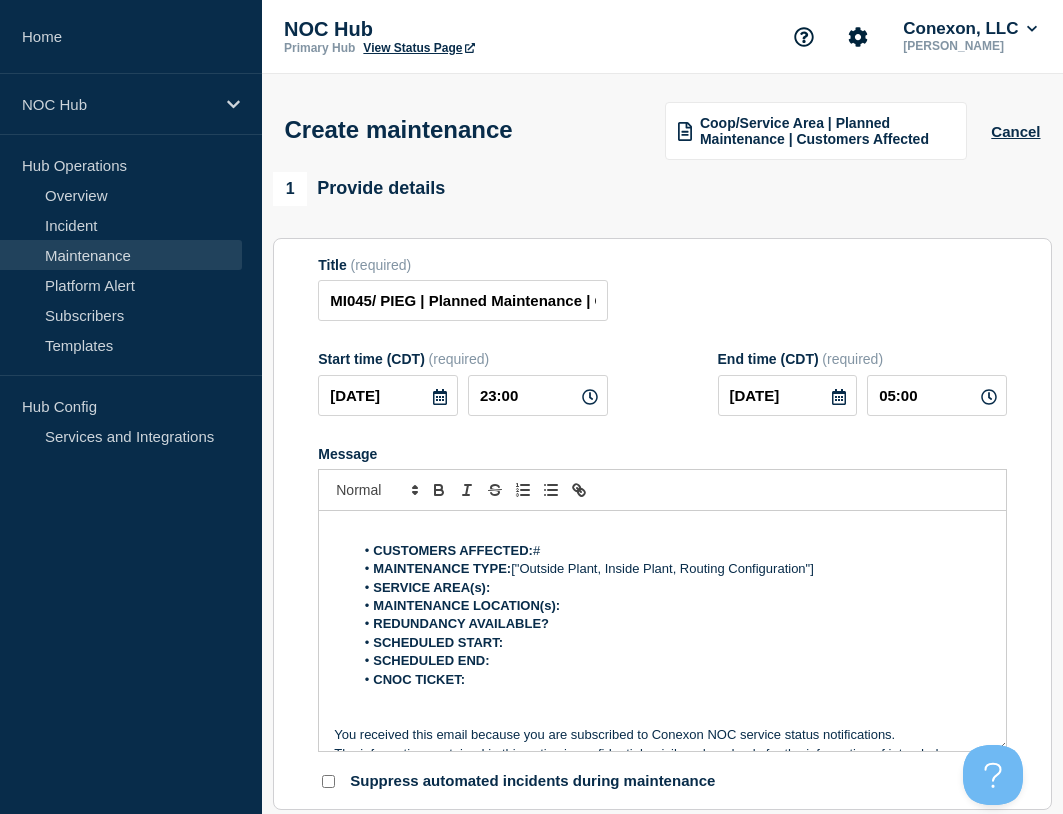 type 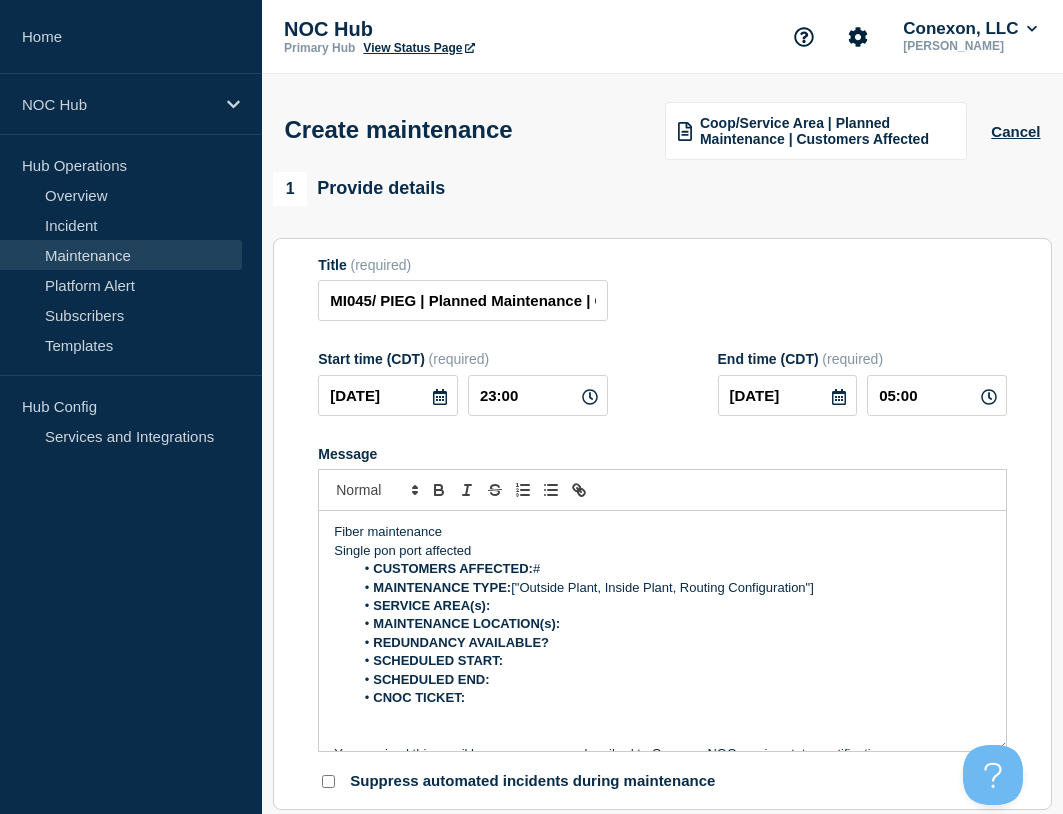 click on "CUSTOMERS AFFECTED:  #" at bounding box center (672, 569) 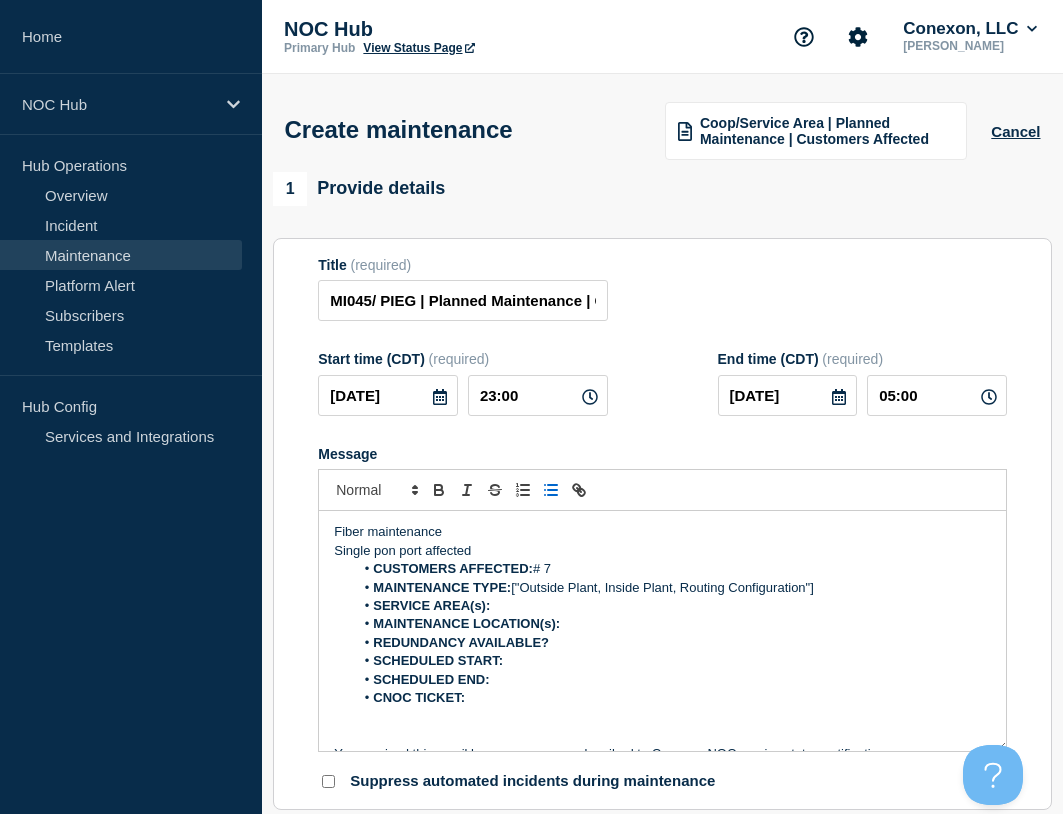 click on "Single pon port affected" at bounding box center [662, 551] 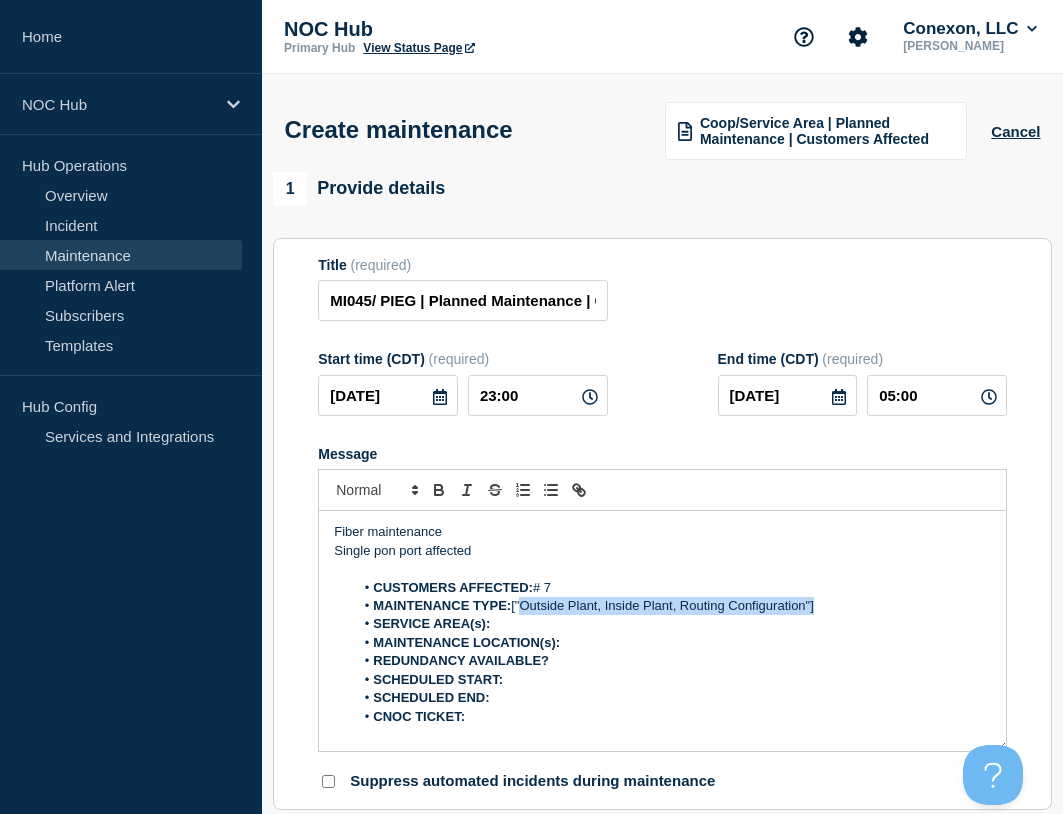 drag, startPoint x: 526, startPoint y: 609, endPoint x: 855, endPoint y: 601, distance: 329.09726 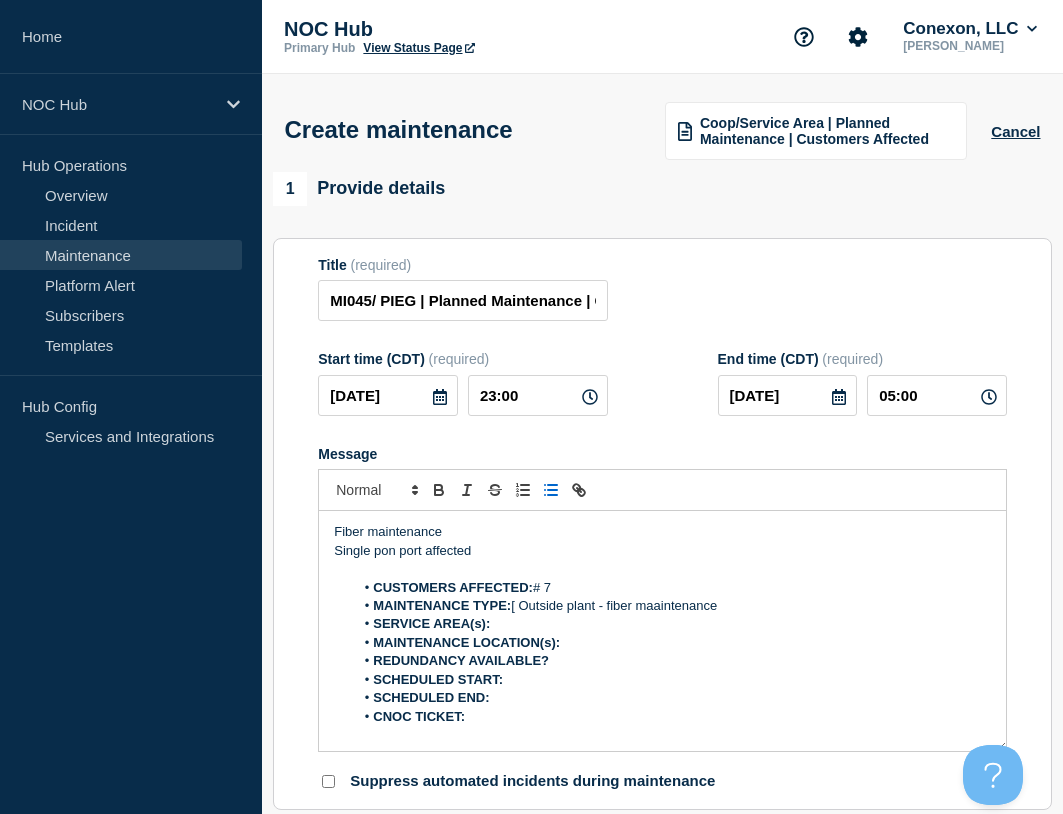 click on "MAINTENANCE TYPE:  [ Outside plant - fiber maaintenance" at bounding box center [672, 606] 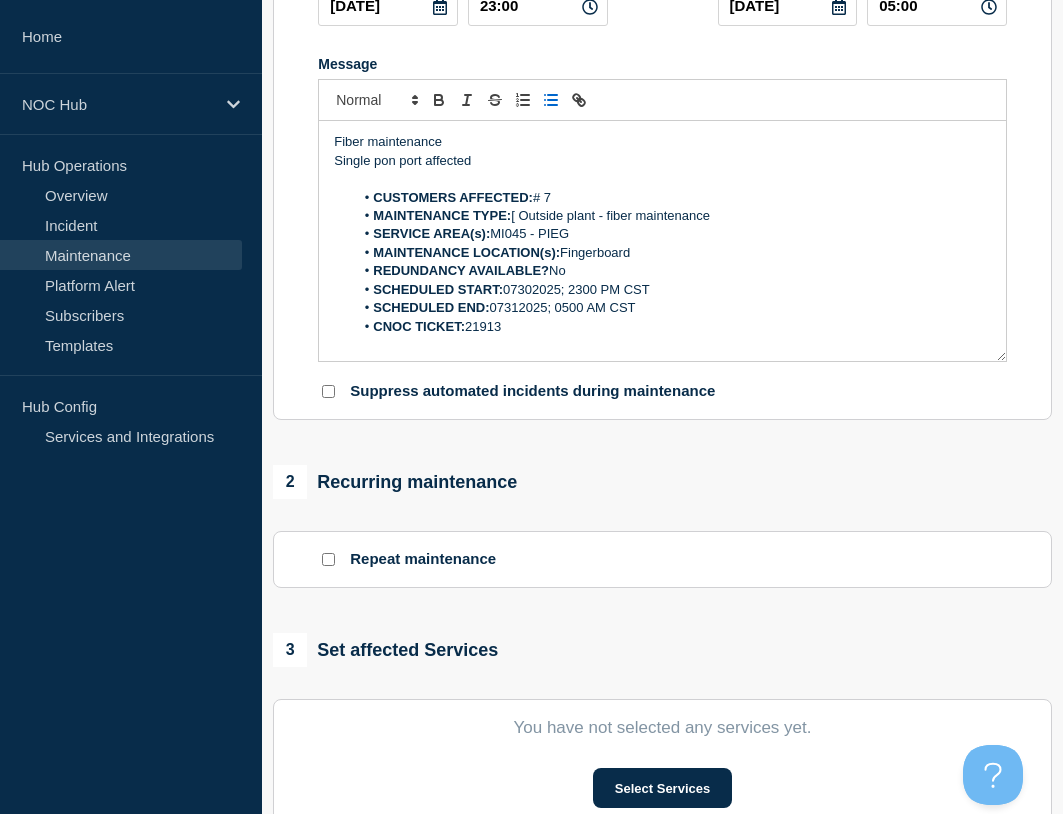 scroll, scrollTop: 600, scrollLeft: 0, axis: vertical 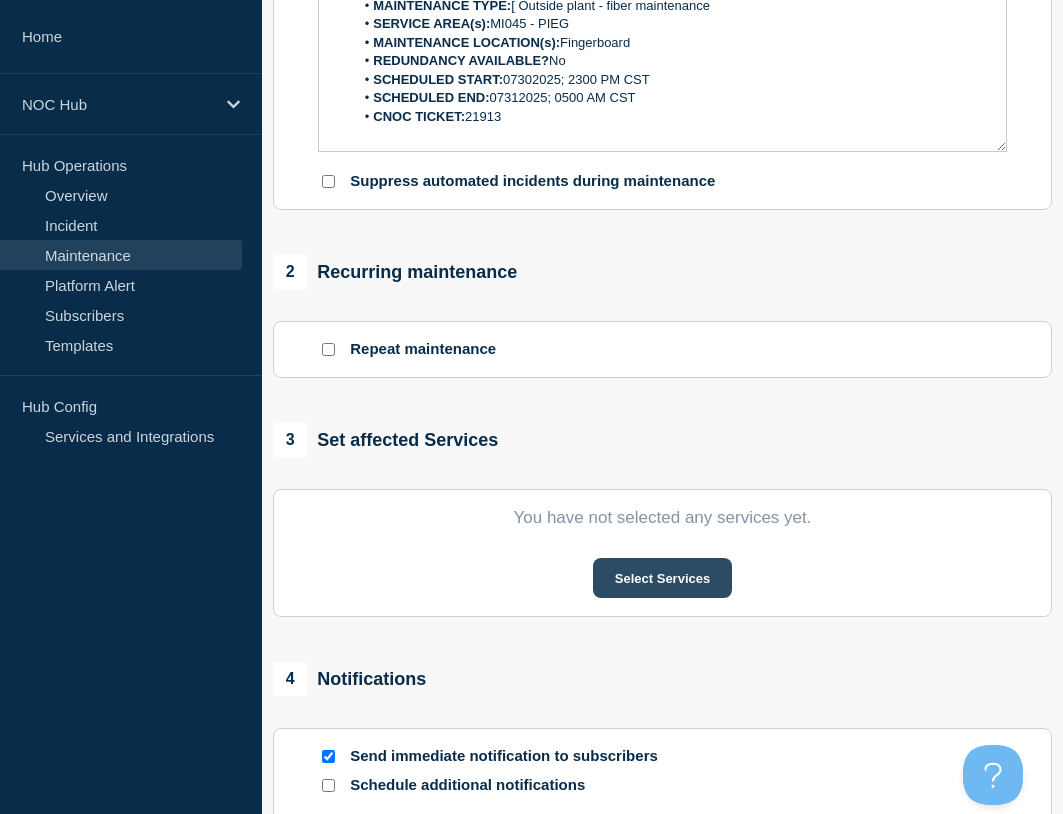 click on "Select Services" at bounding box center (662, 578) 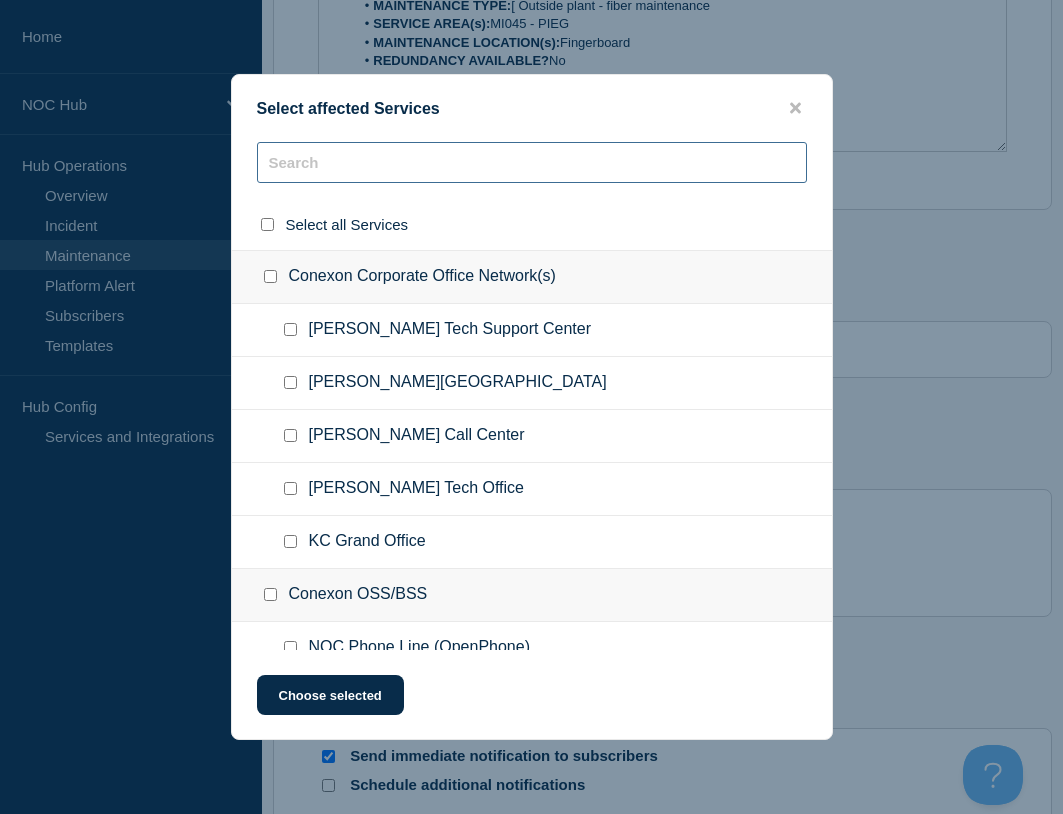 click at bounding box center [532, 162] 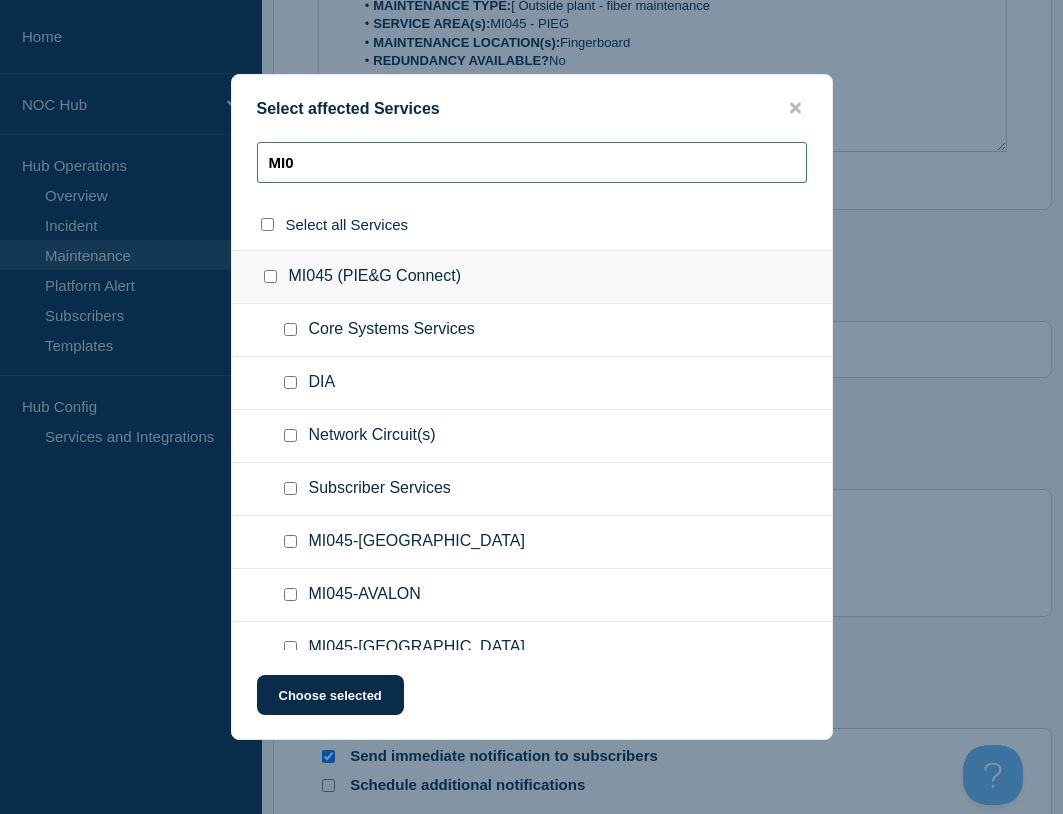 type on "MI0" 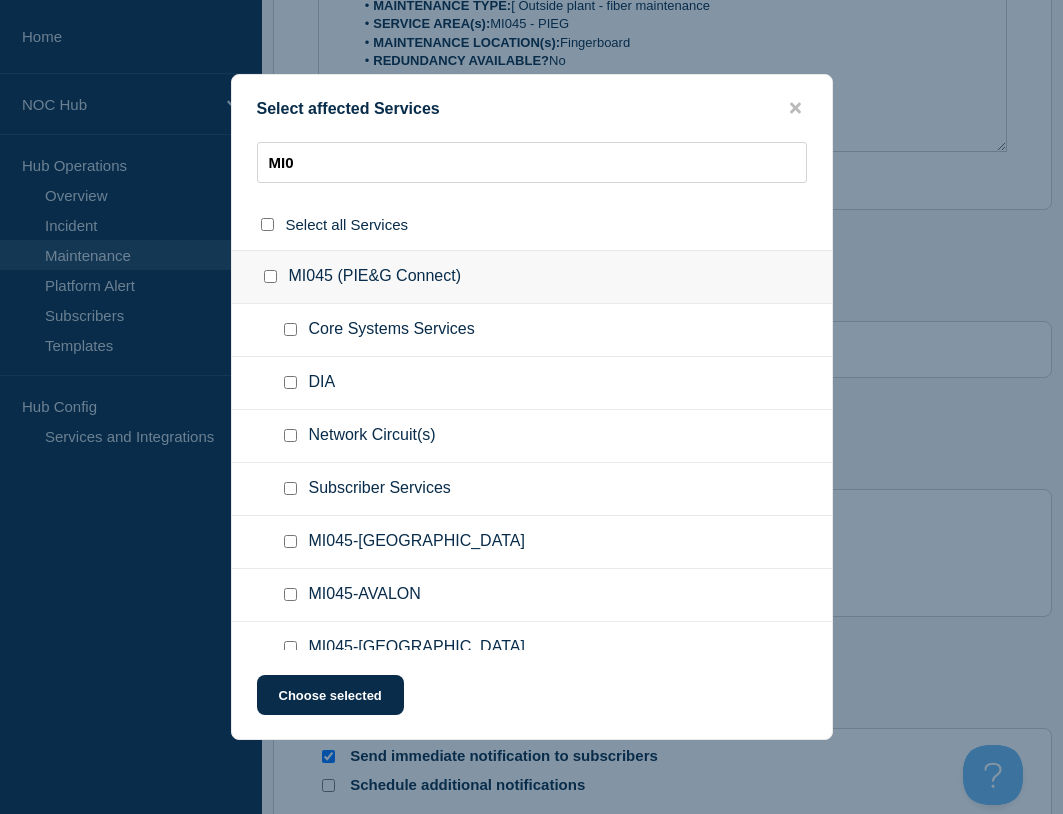 click at bounding box center (290, 488) 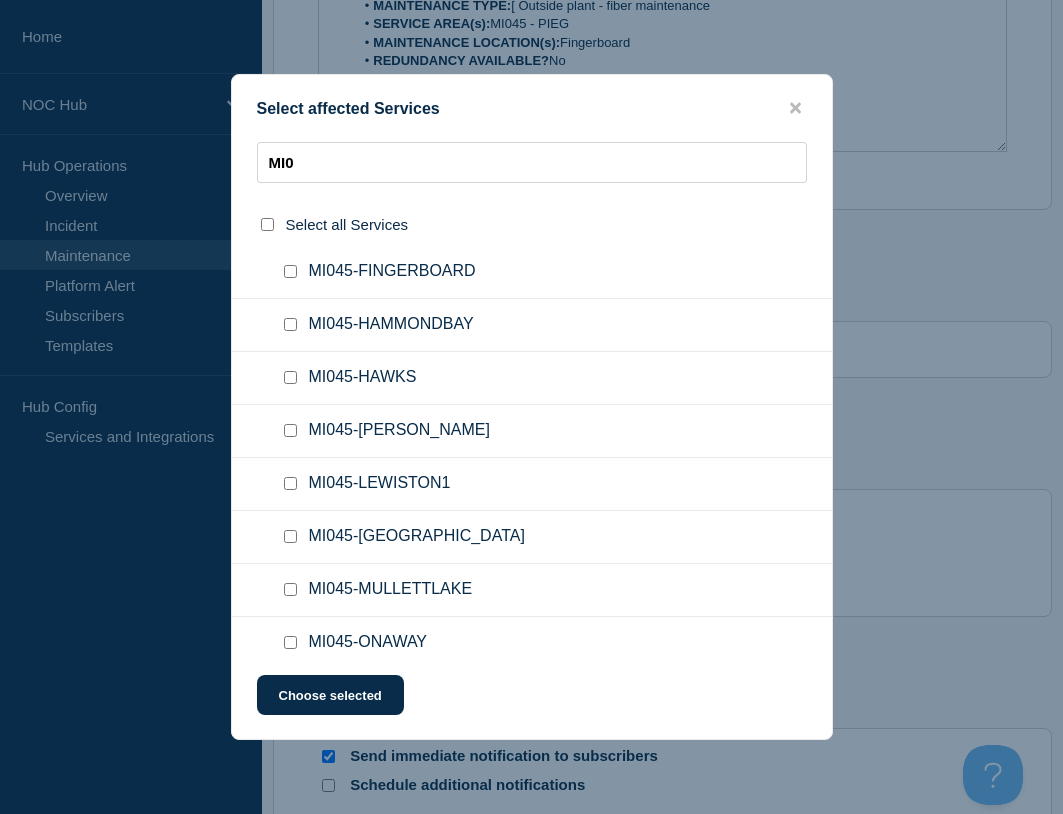 scroll, scrollTop: 500, scrollLeft: 0, axis: vertical 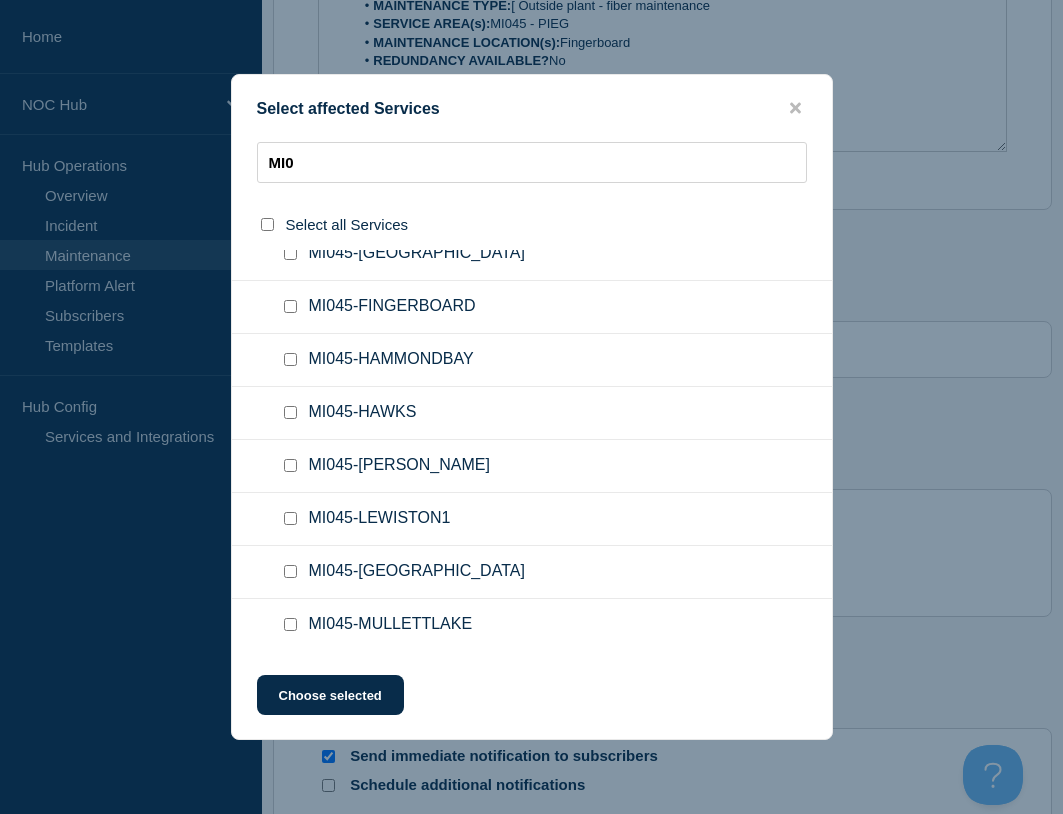 click at bounding box center [290, 306] 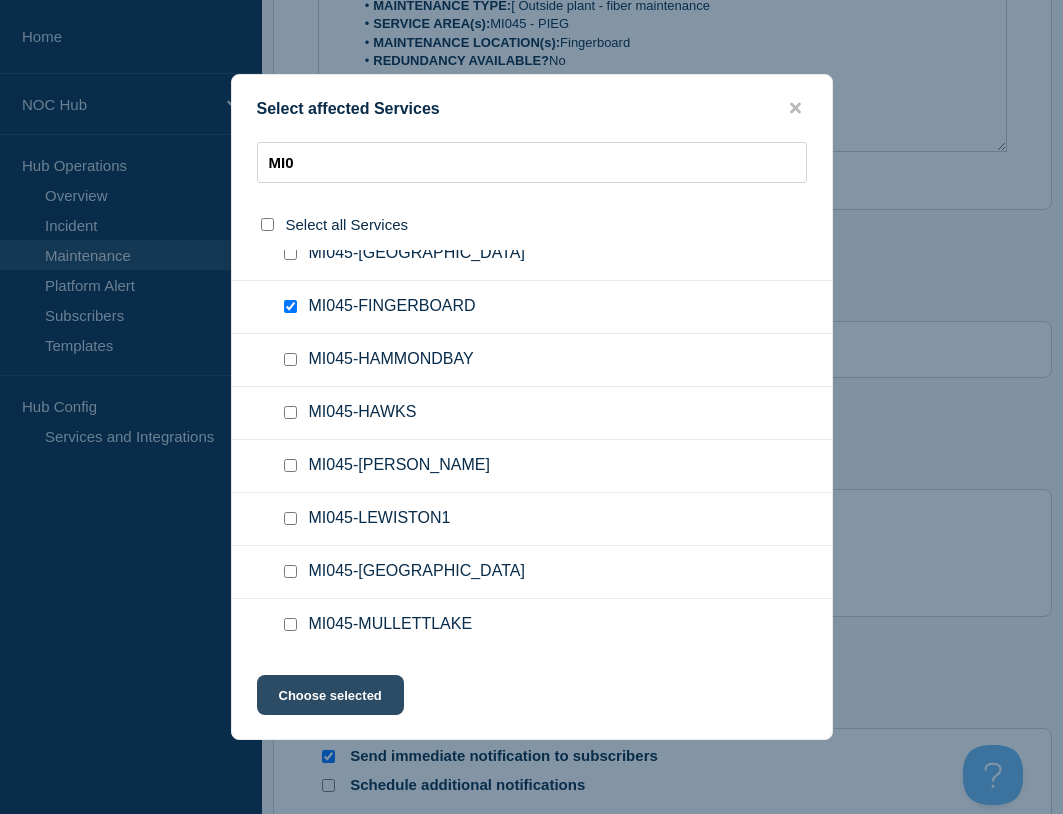 click on "Choose selected" 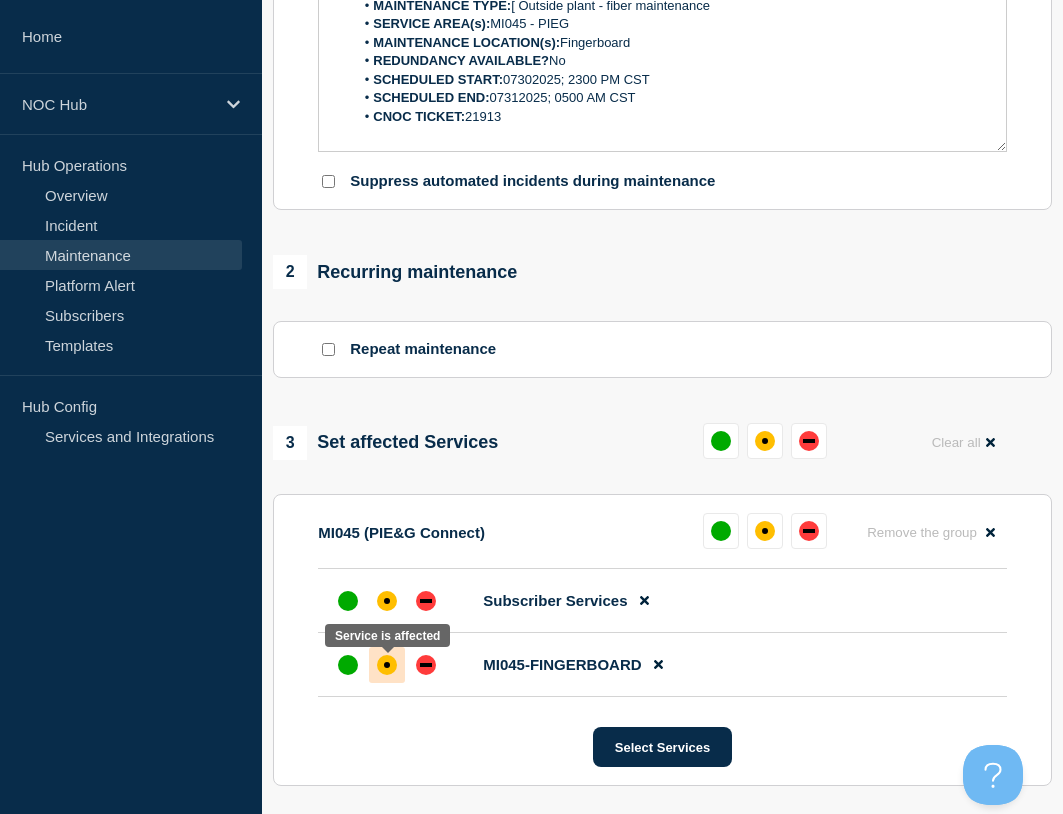 click at bounding box center [387, 665] 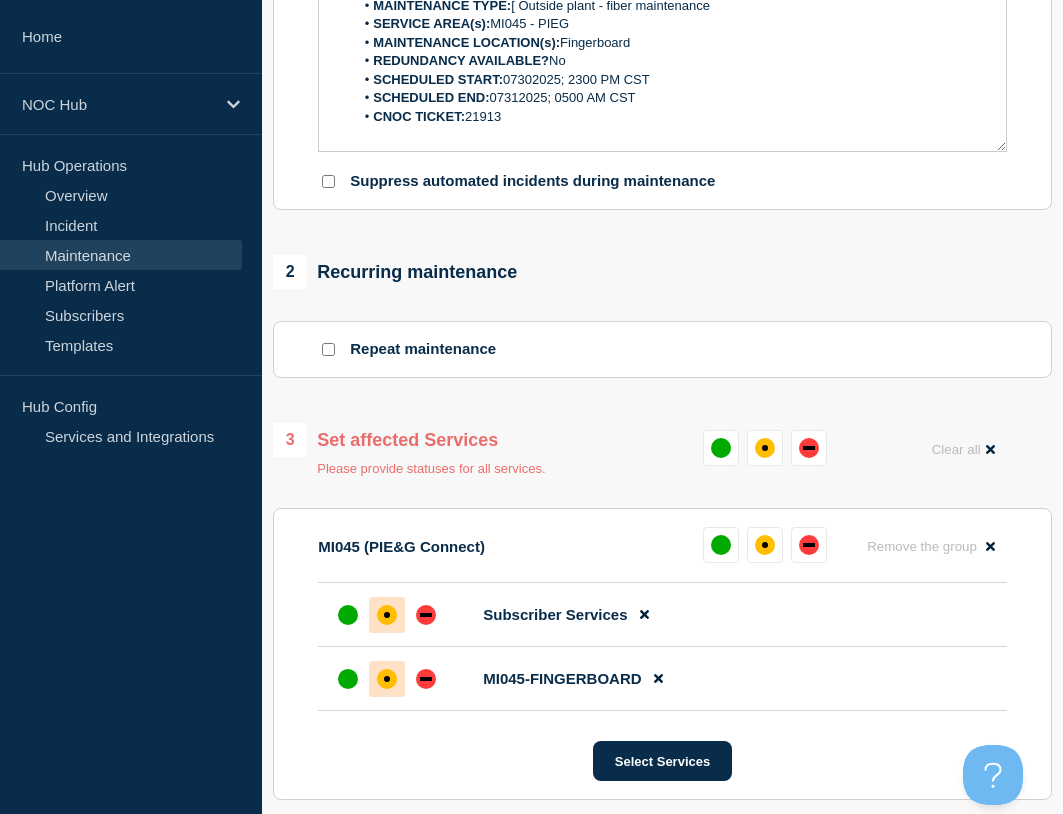 click at bounding box center [387, 615] 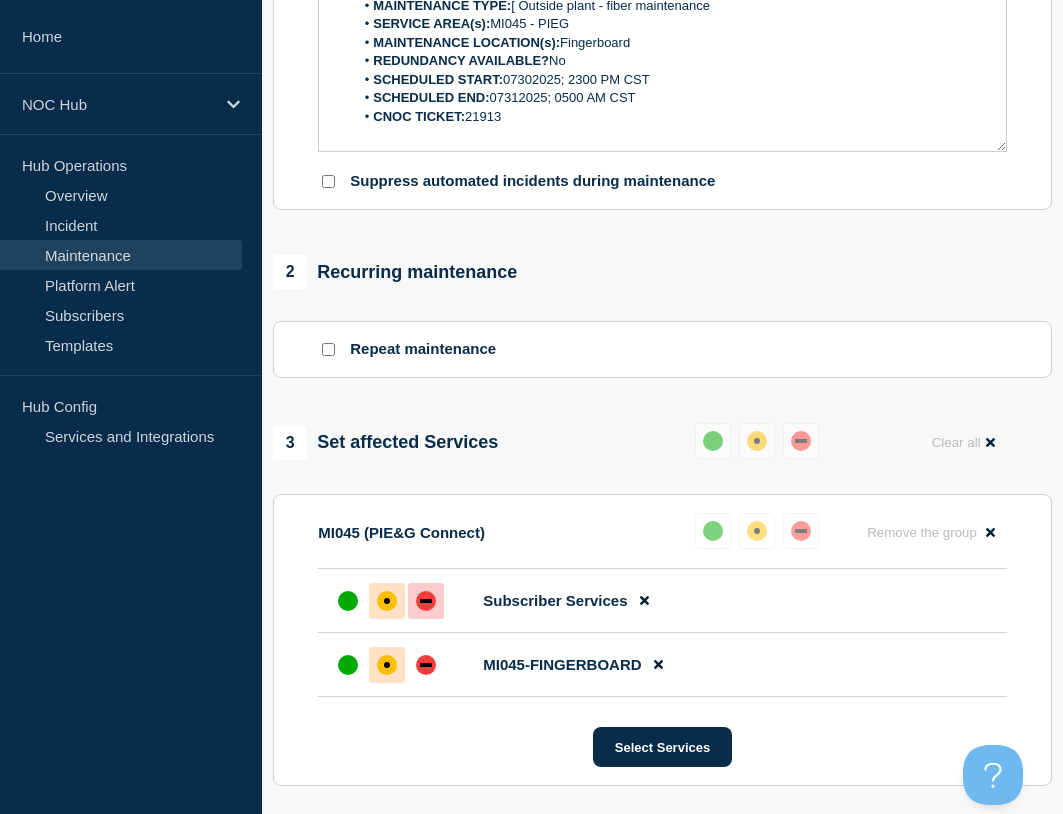 scroll, scrollTop: 1099, scrollLeft: 0, axis: vertical 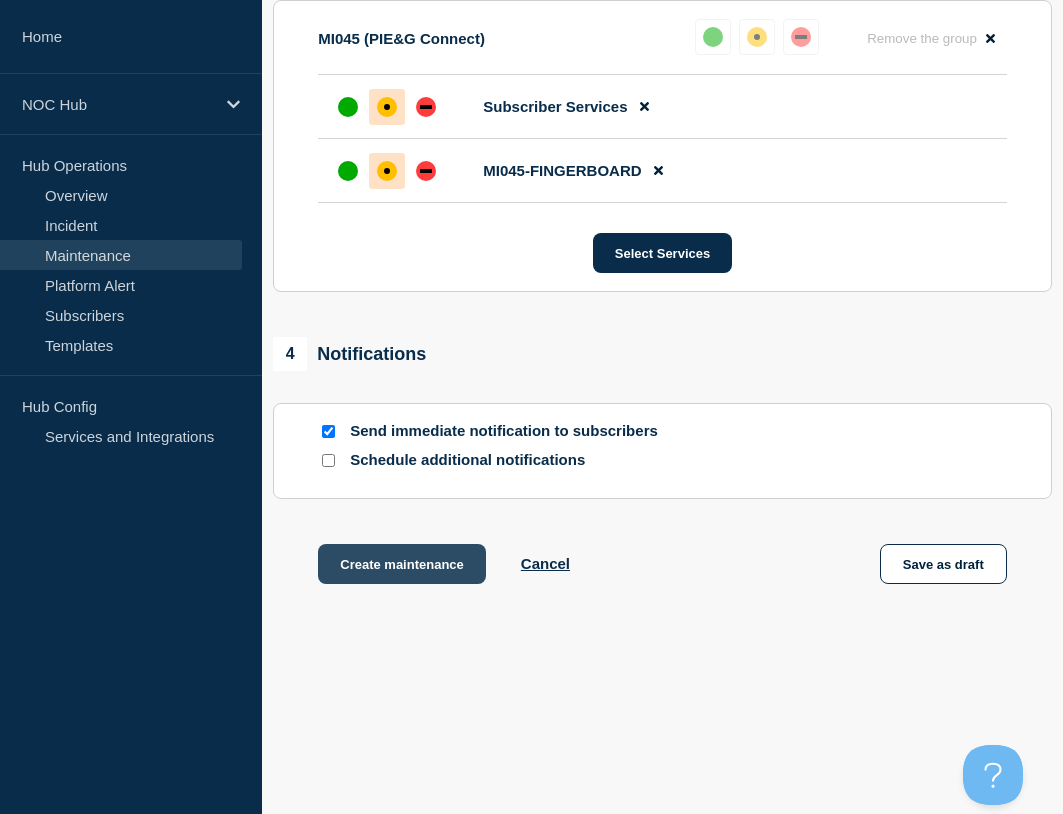 click on "Create maintenance" at bounding box center (402, 564) 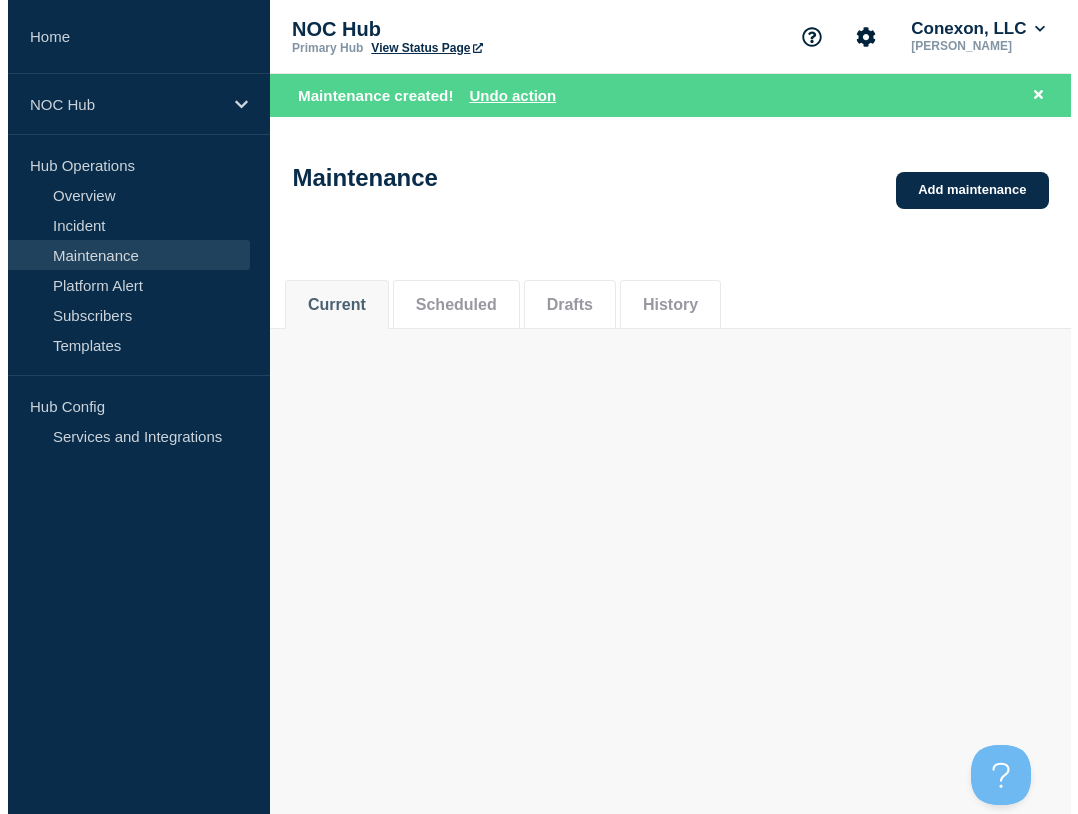 scroll, scrollTop: 0, scrollLeft: 0, axis: both 